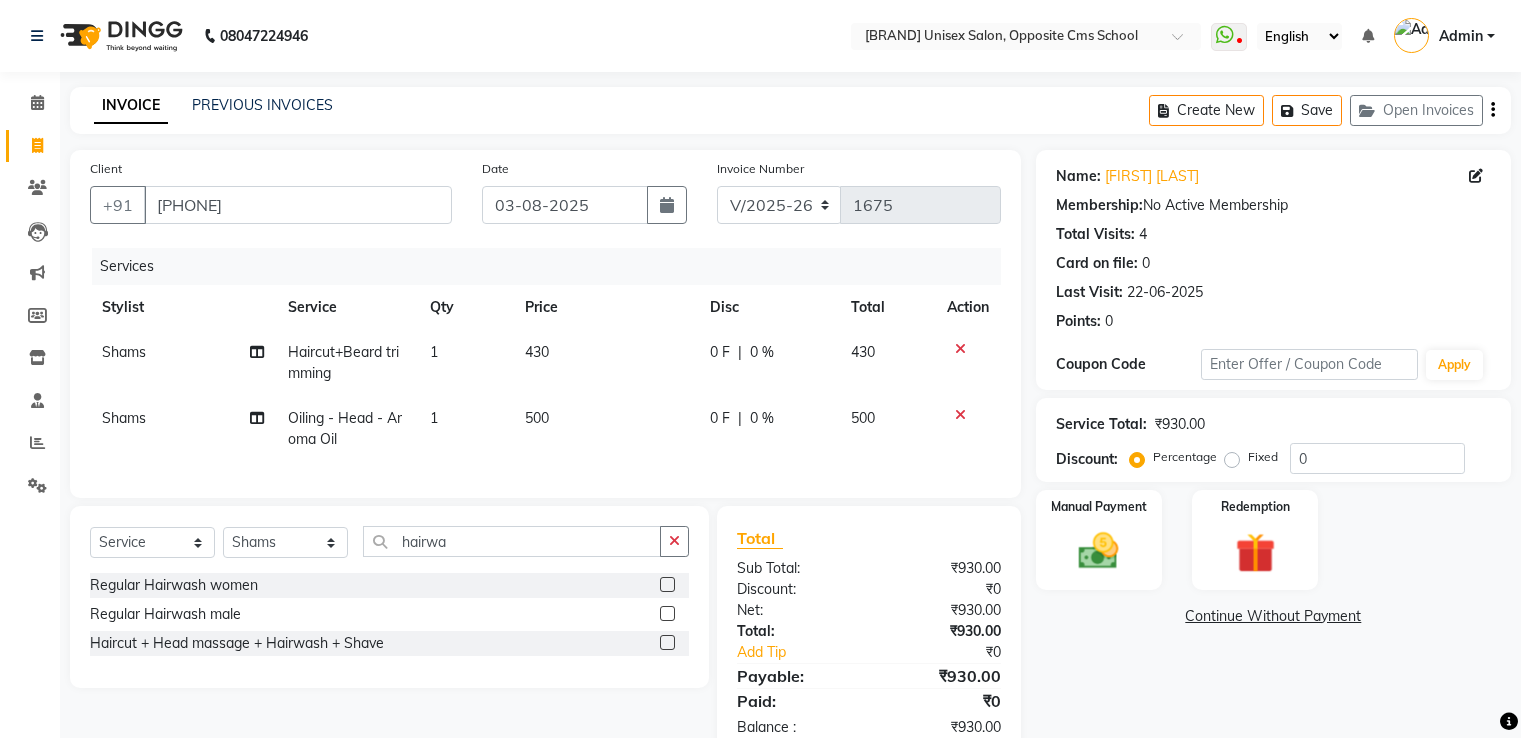 select on "3962" 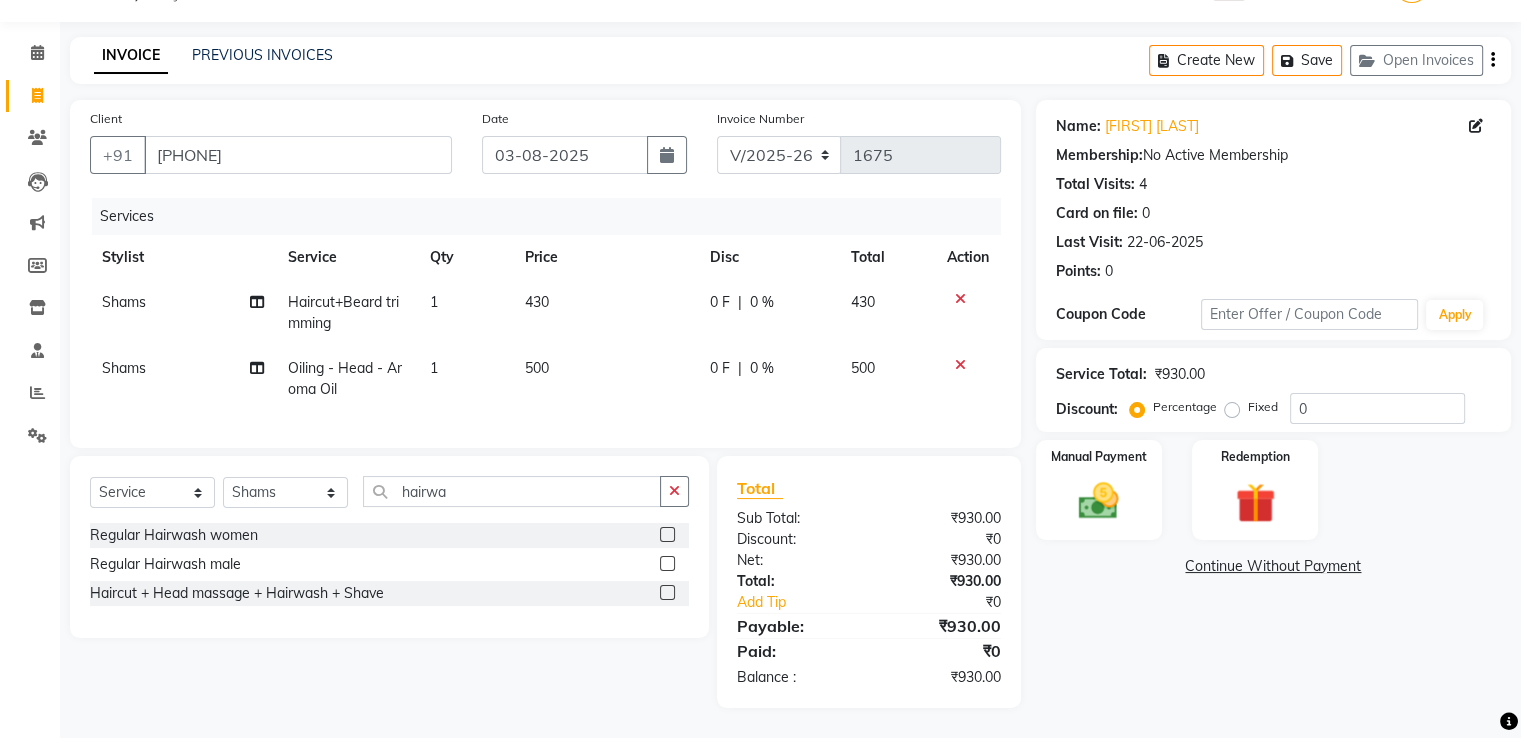 scroll, scrollTop: 0, scrollLeft: 0, axis: both 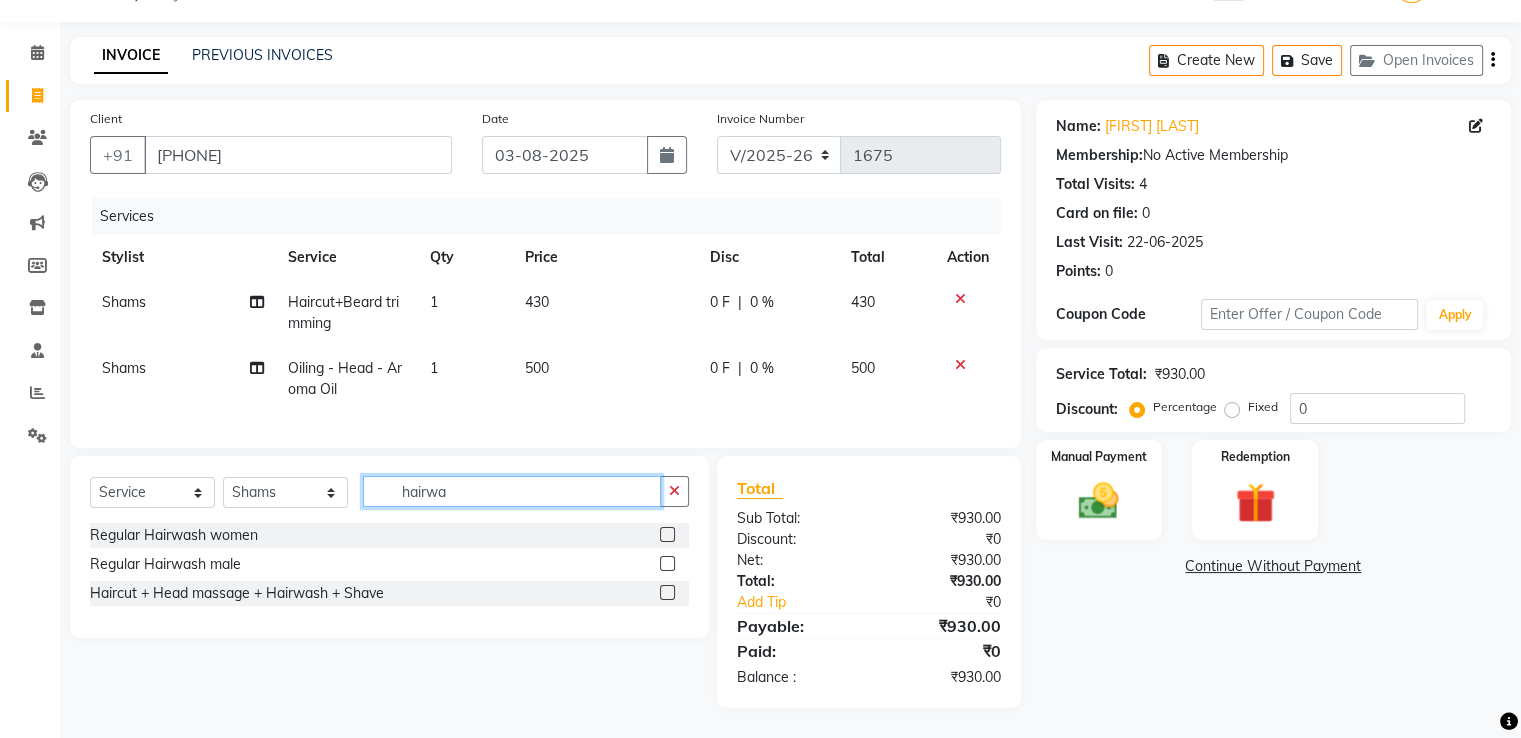 click on "hairwa" 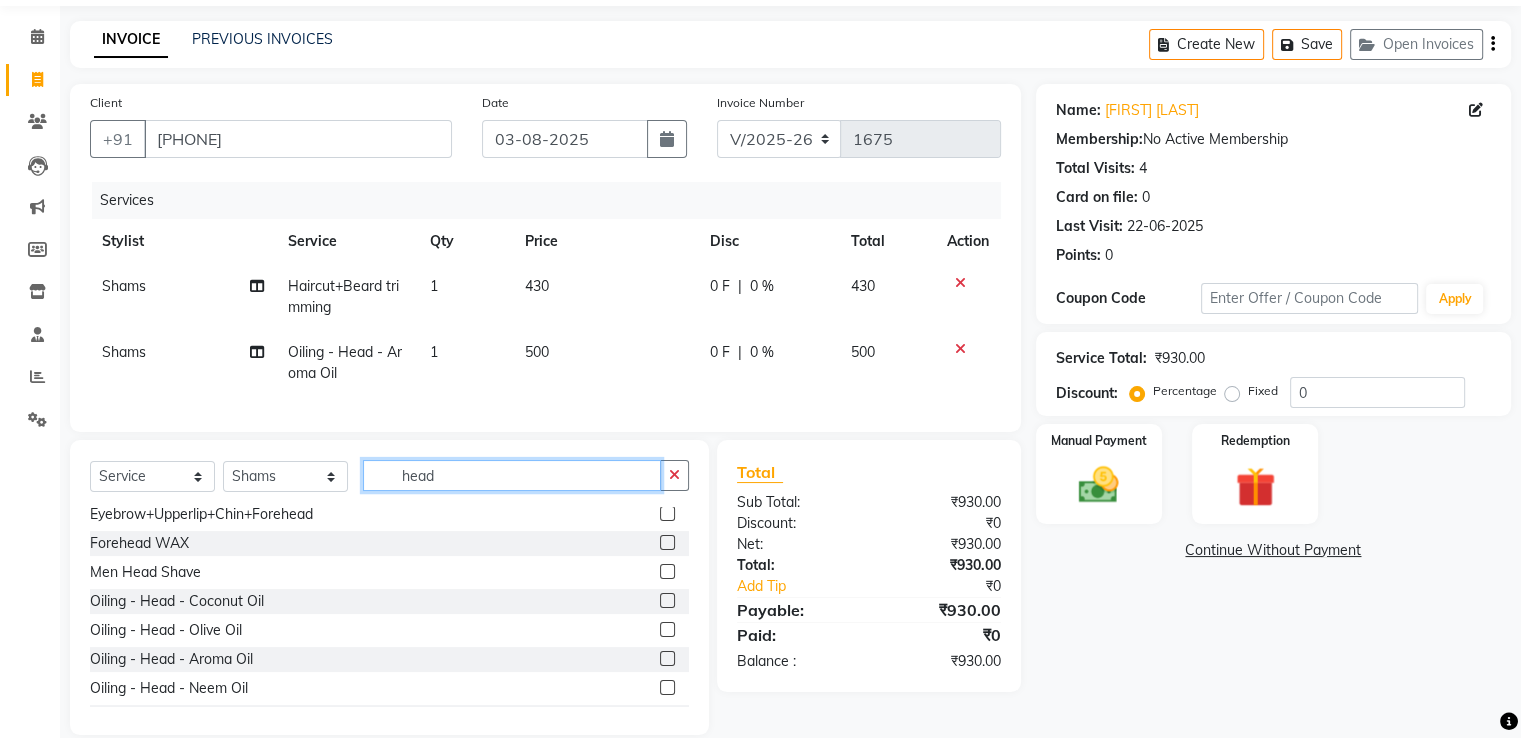 scroll, scrollTop: 119, scrollLeft: 0, axis: vertical 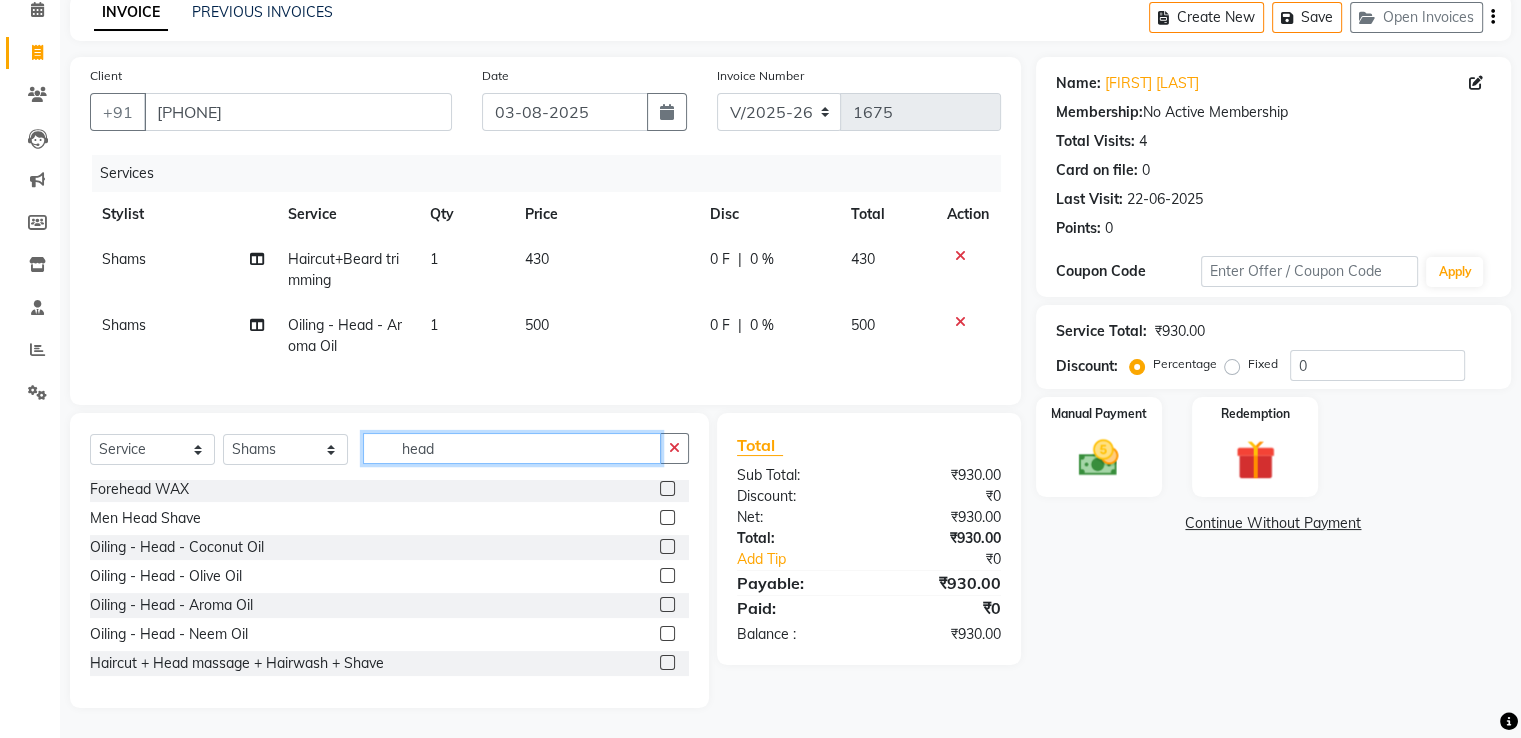 type on "head" 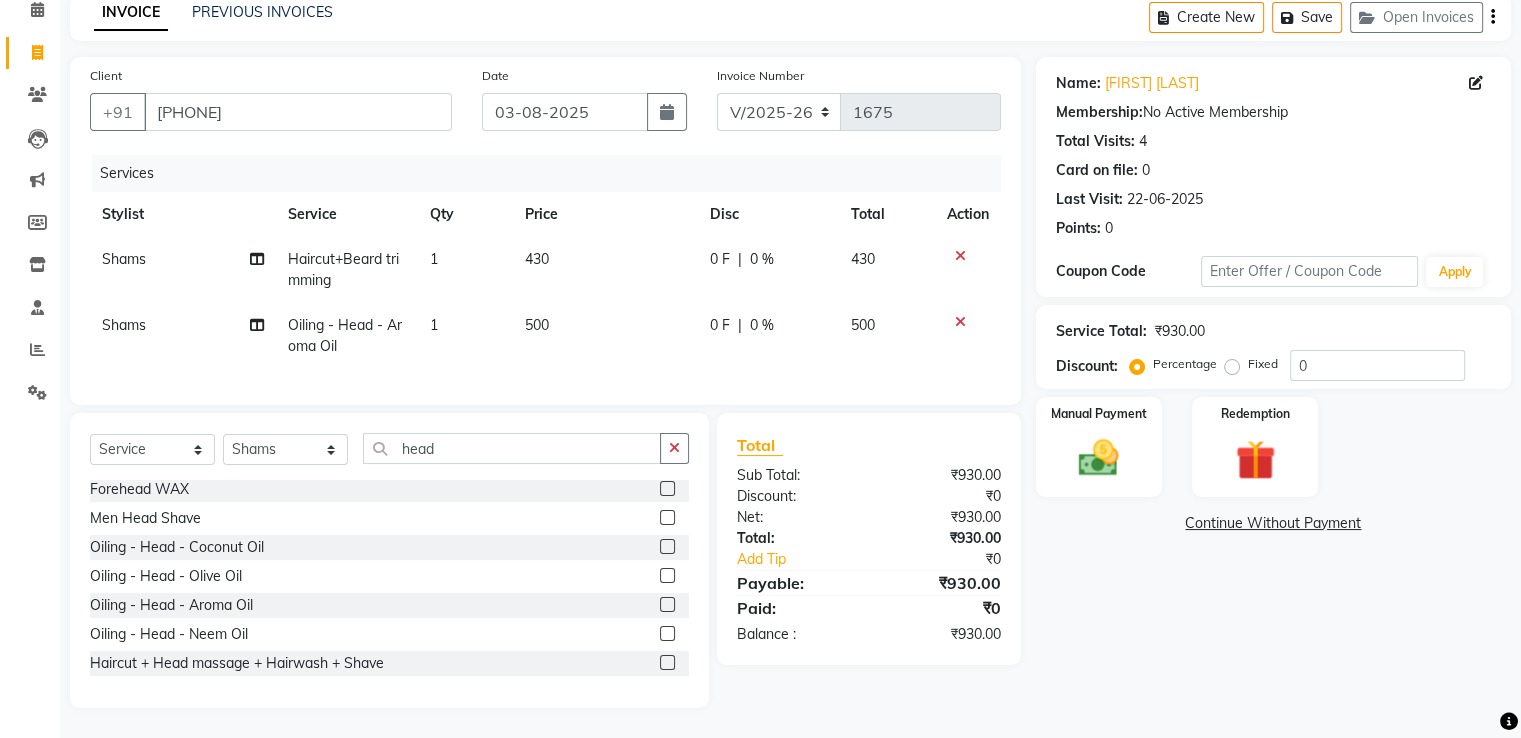 click 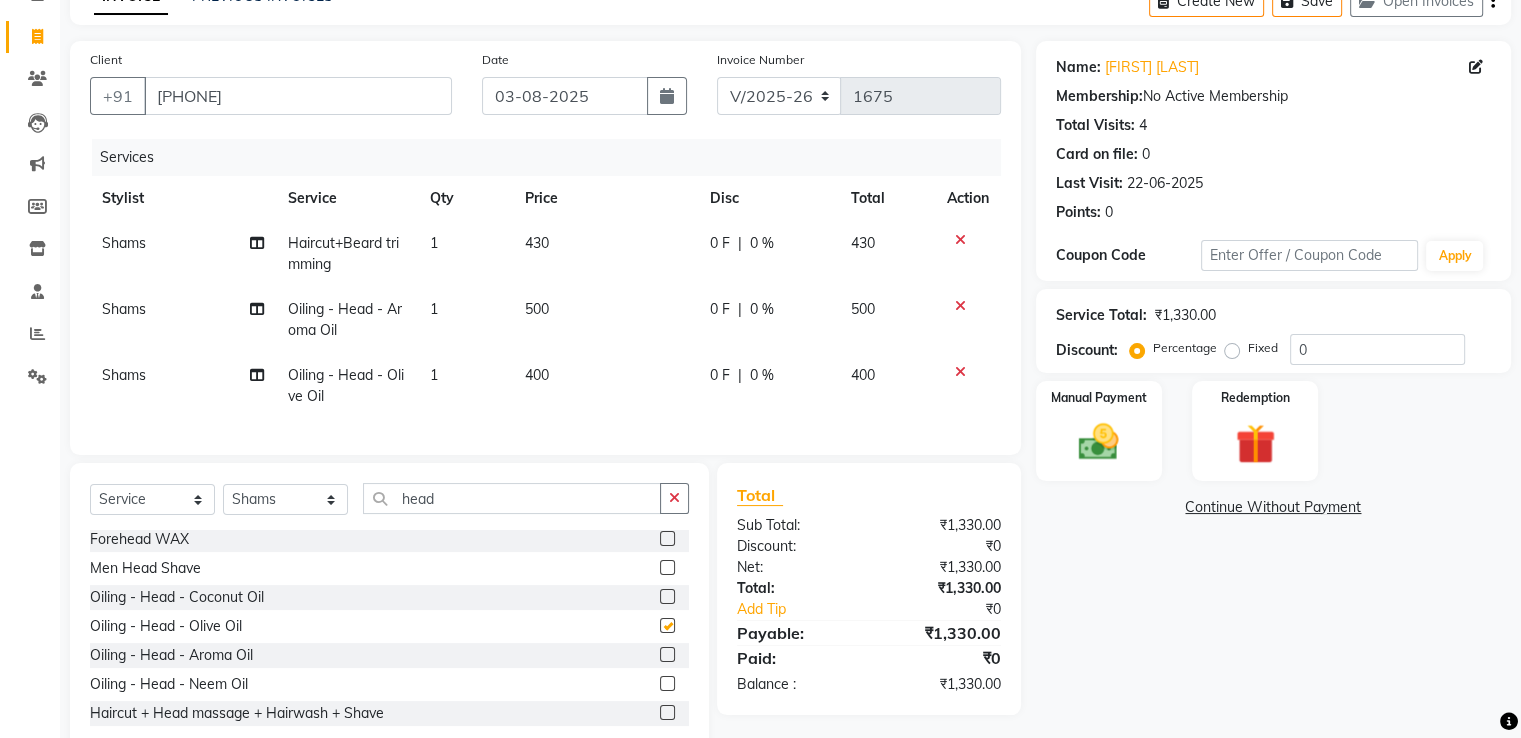 checkbox on "false" 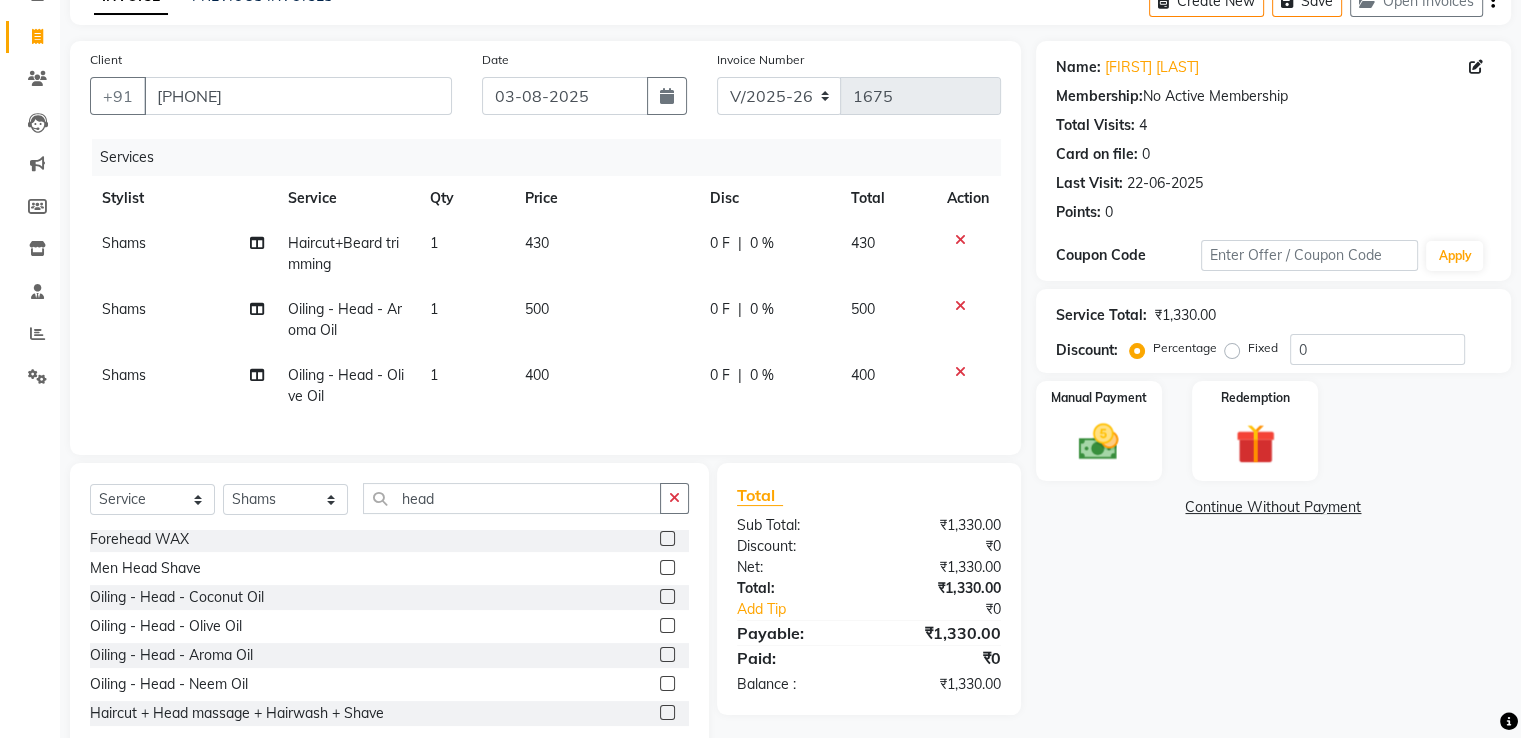 click 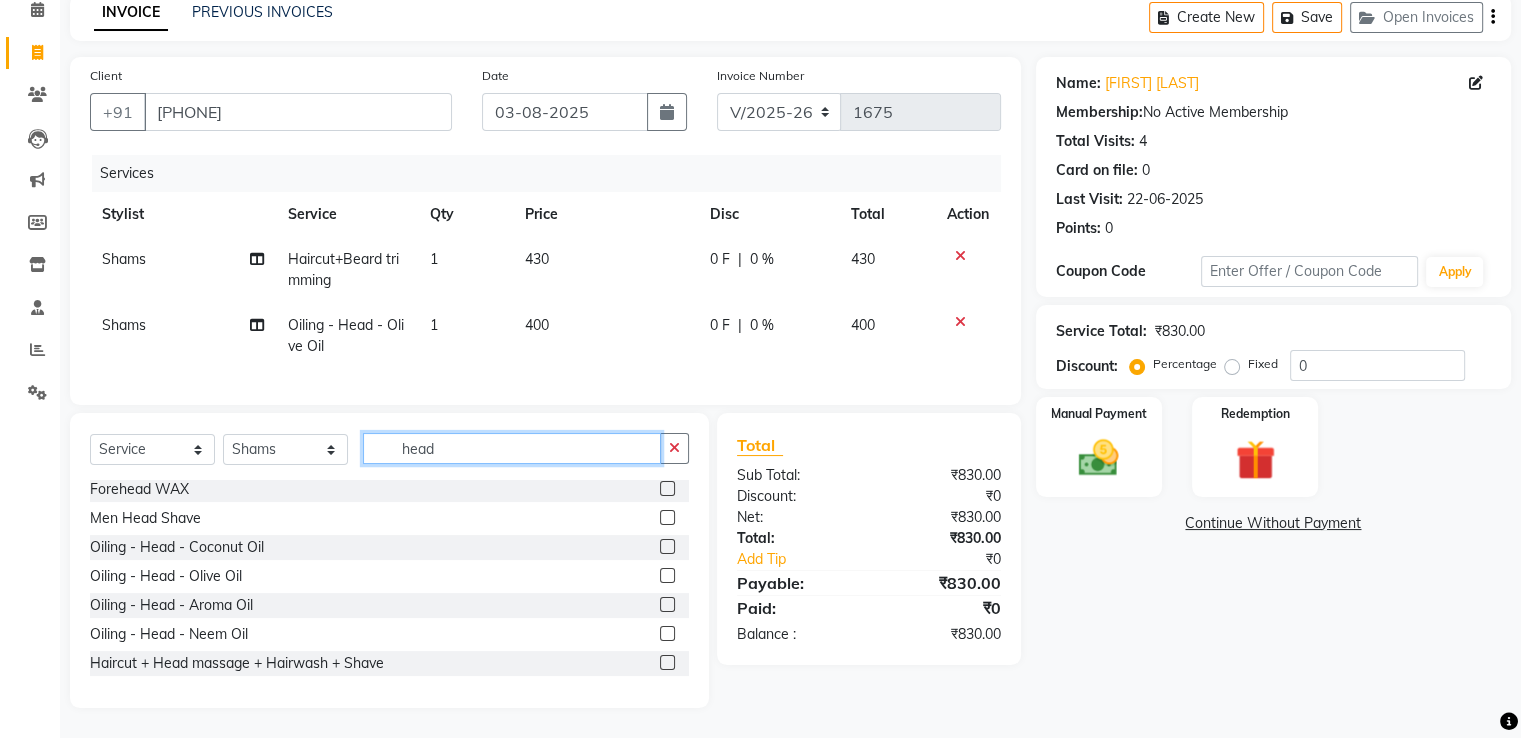 click on "head" 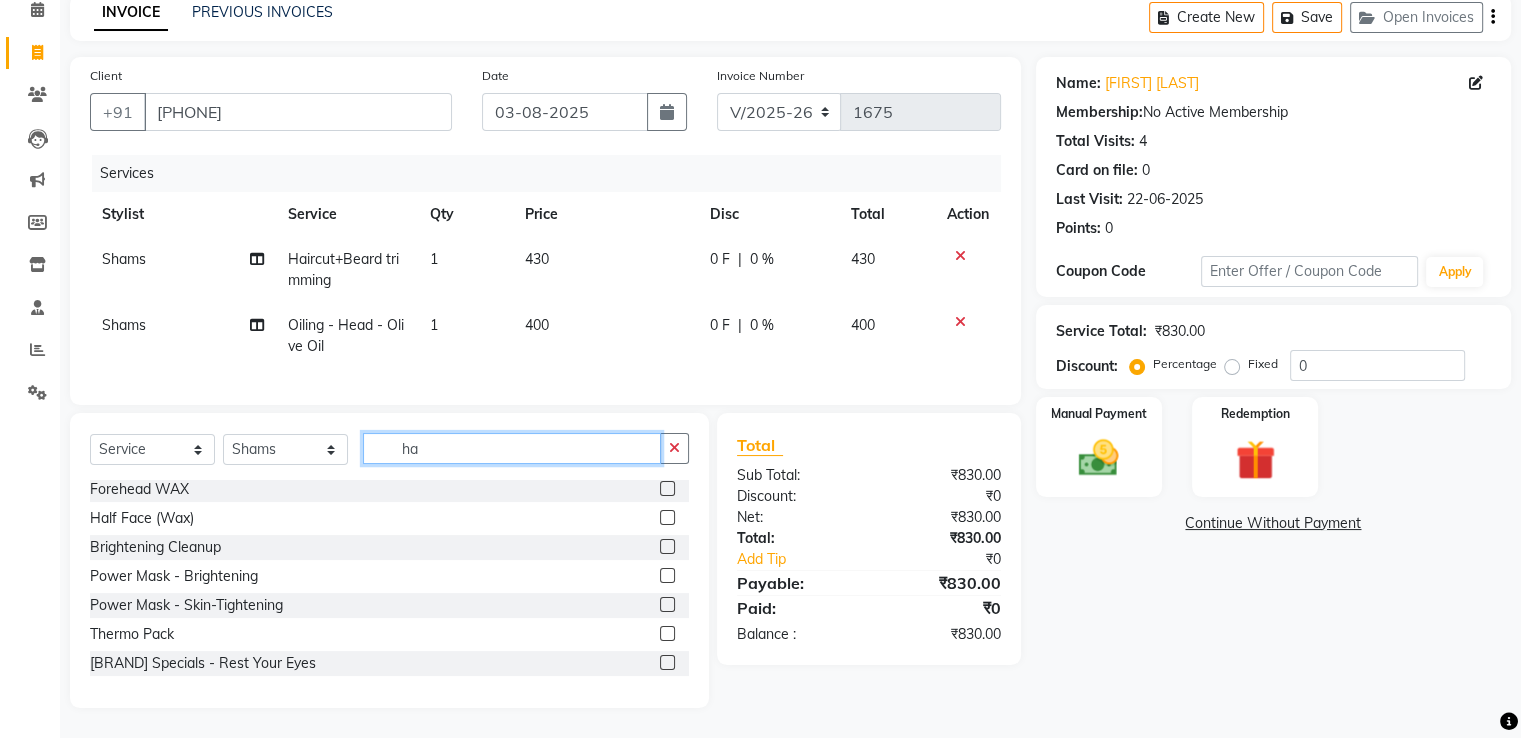scroll, scrollTop: 264, scrollLeft: 0, axis: vertical 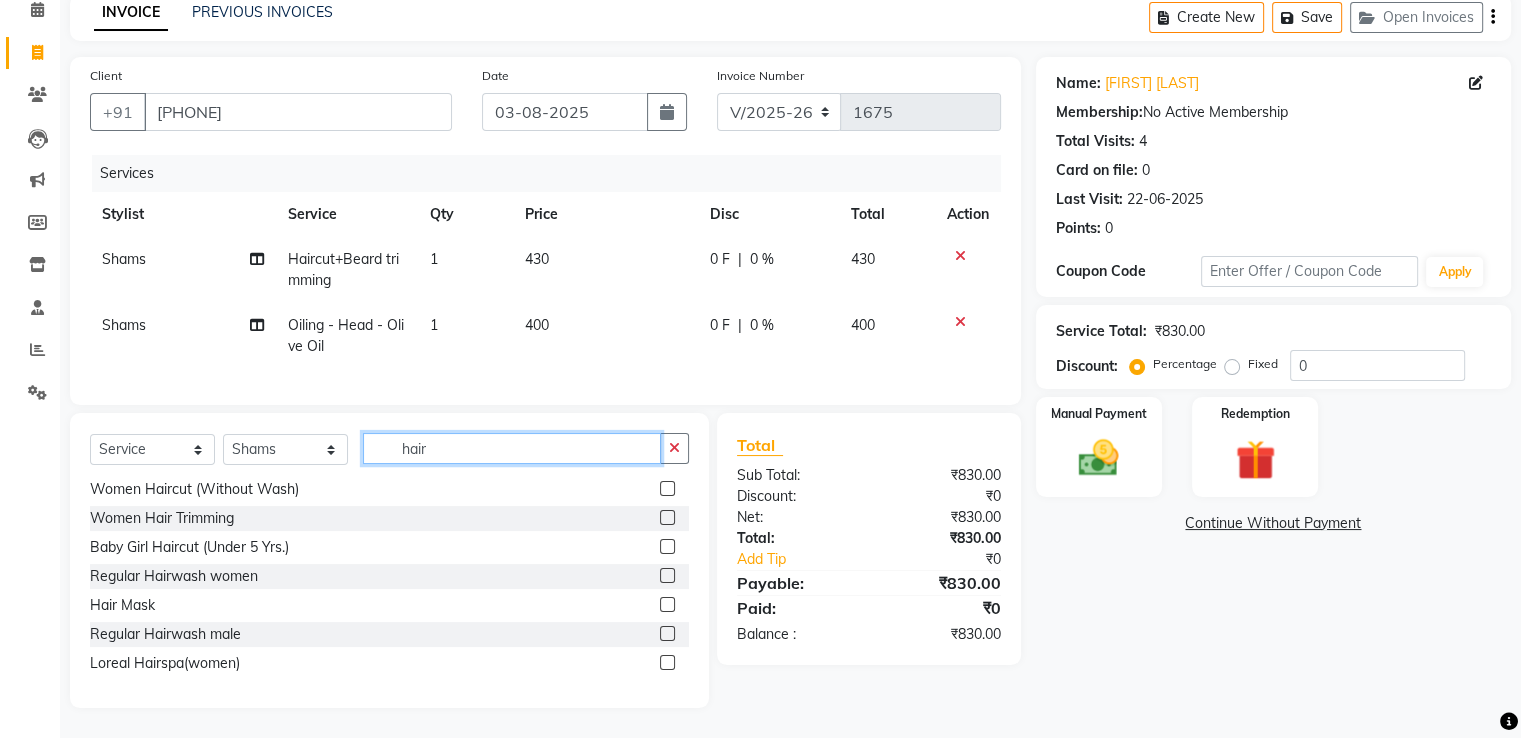 type on "hair" 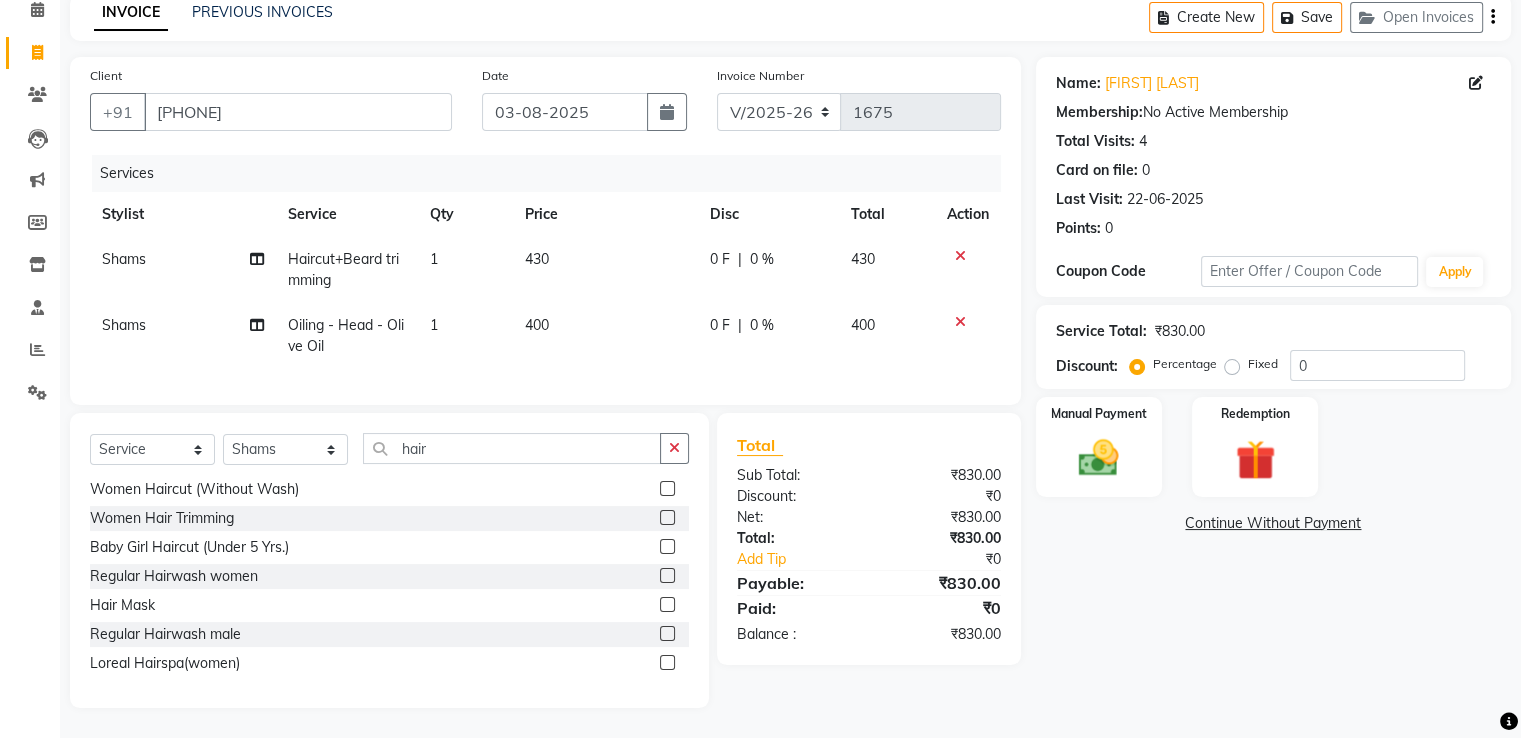click 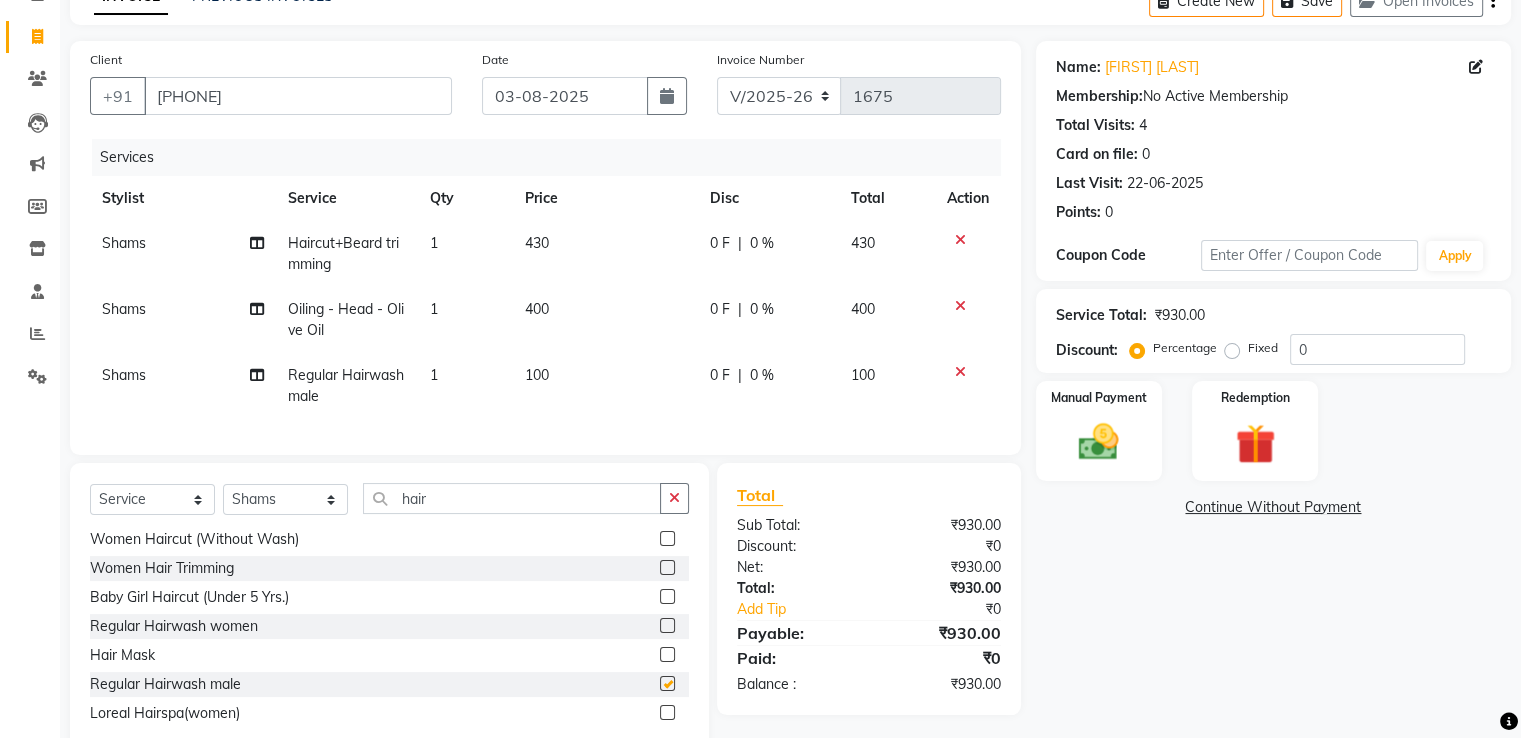 checkbox on "false" 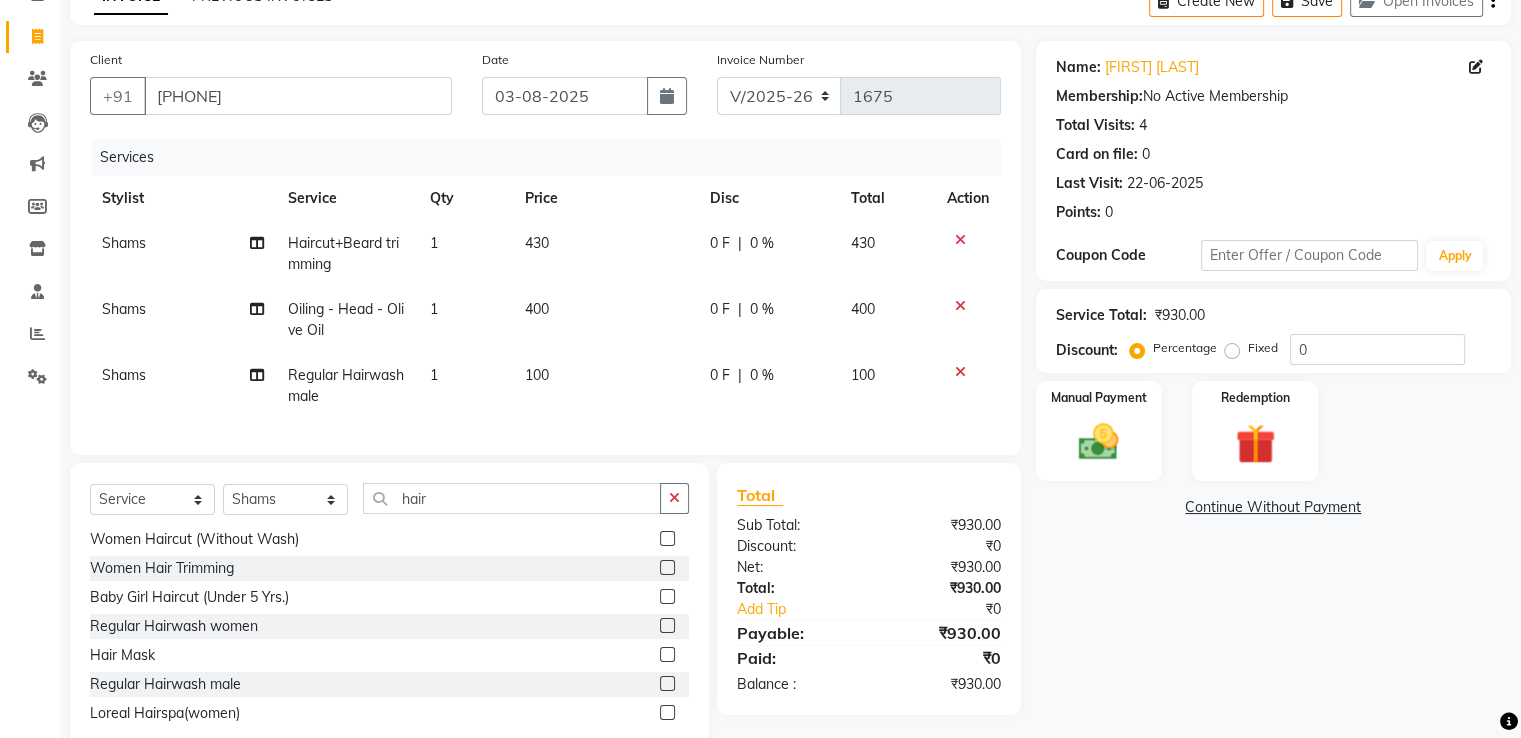 scroll, scrollTop: 175, scrollLeft: 0, axis: vertical 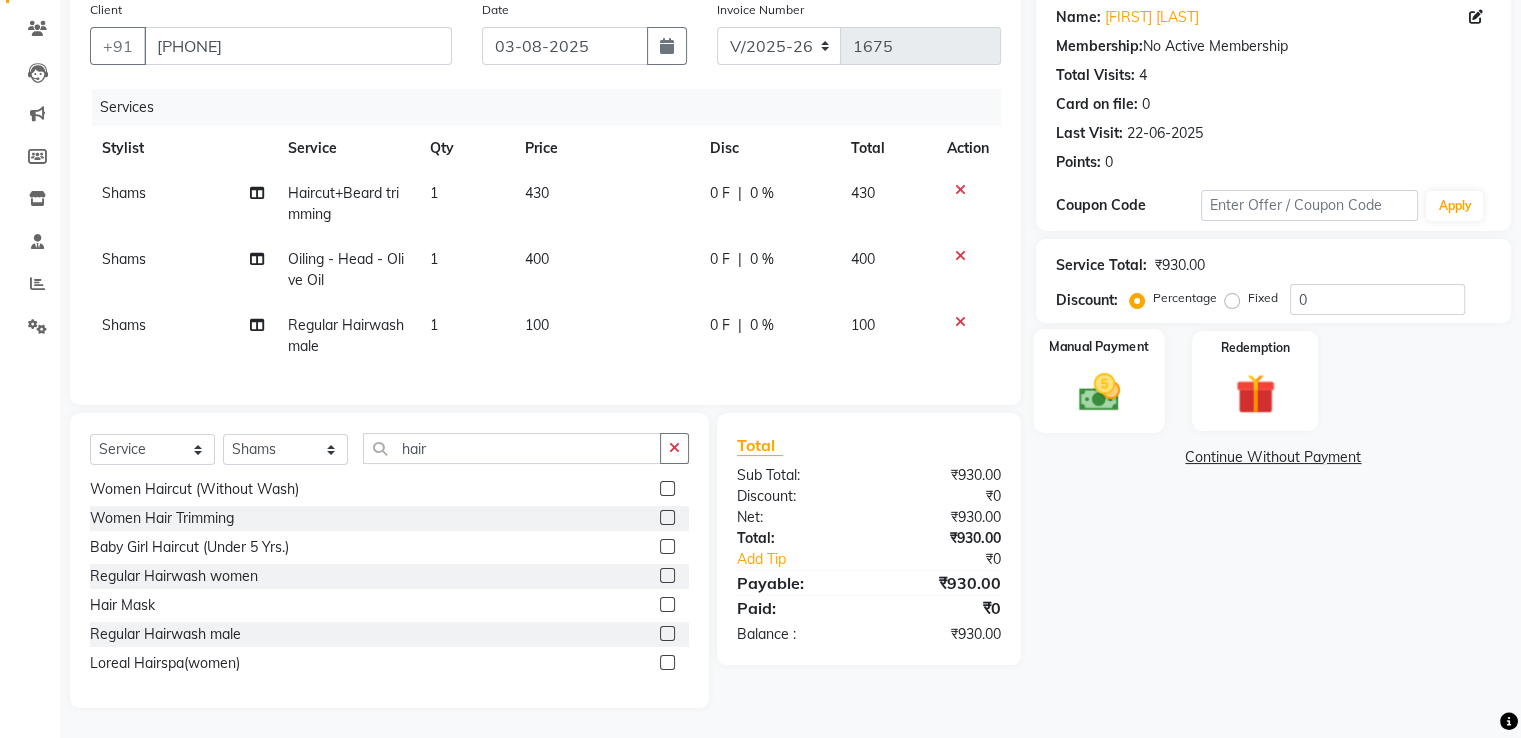 click on "Manual Payment" 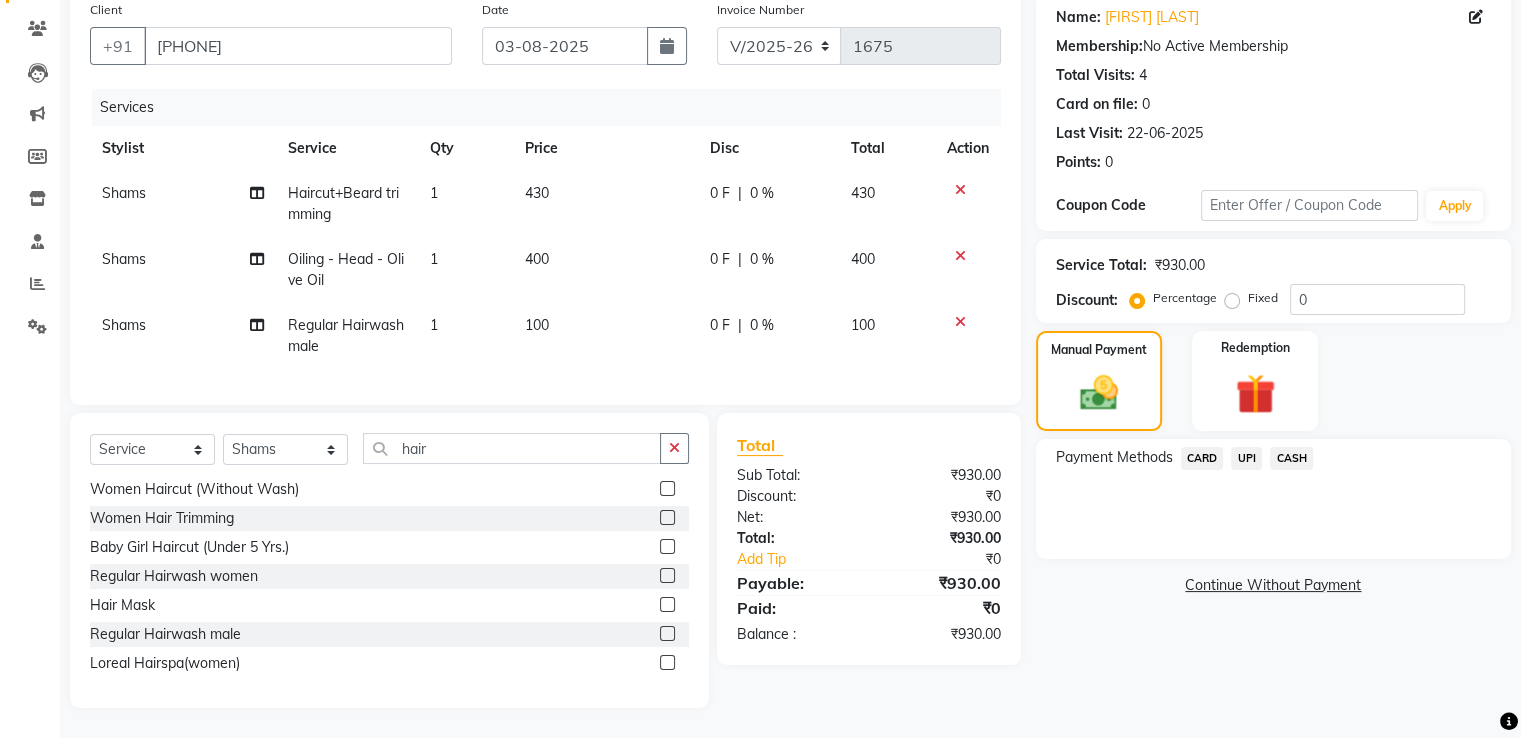 click on "UPI" 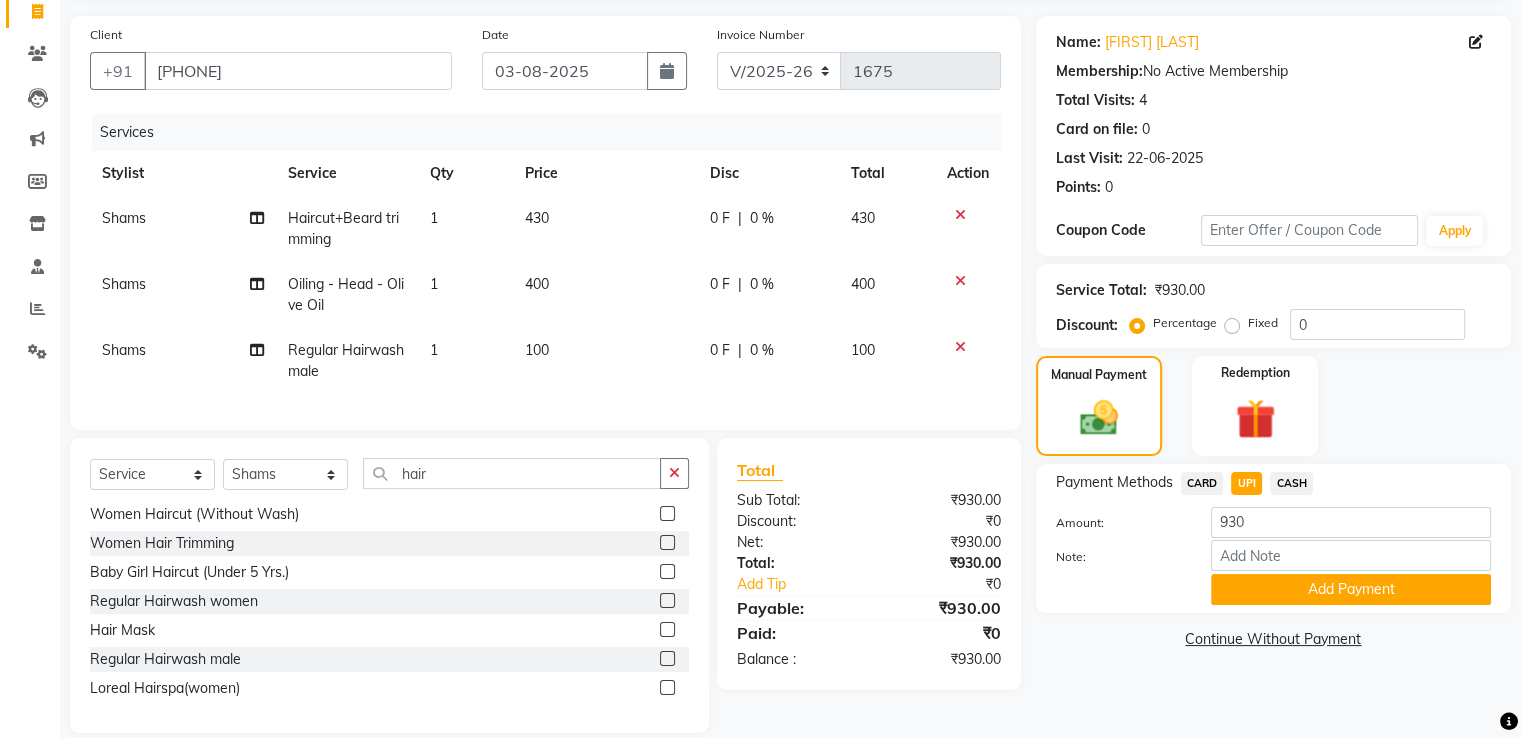 scroll, scrollTop: 175, scrollLeft: 0, axis: vertical 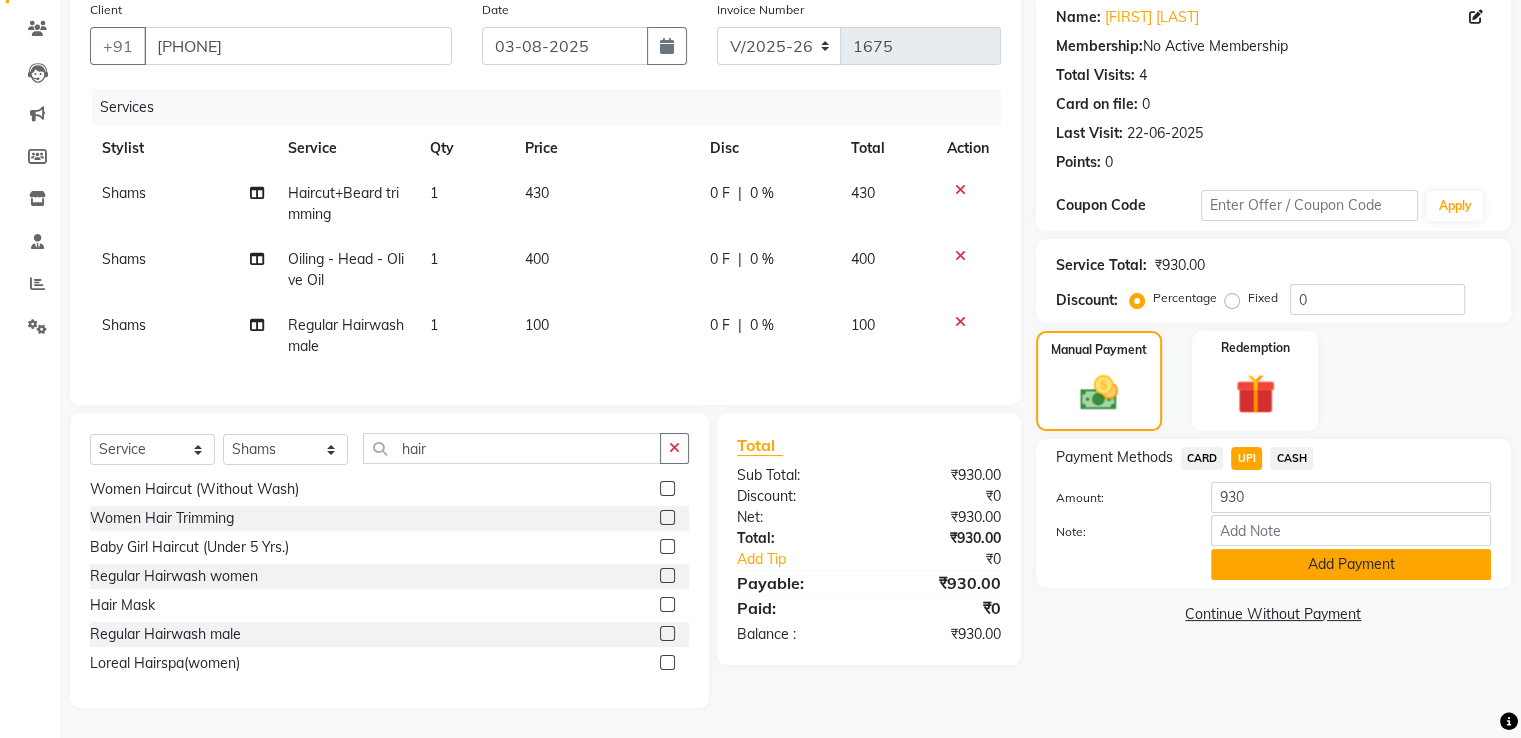 click on "Add Payment" 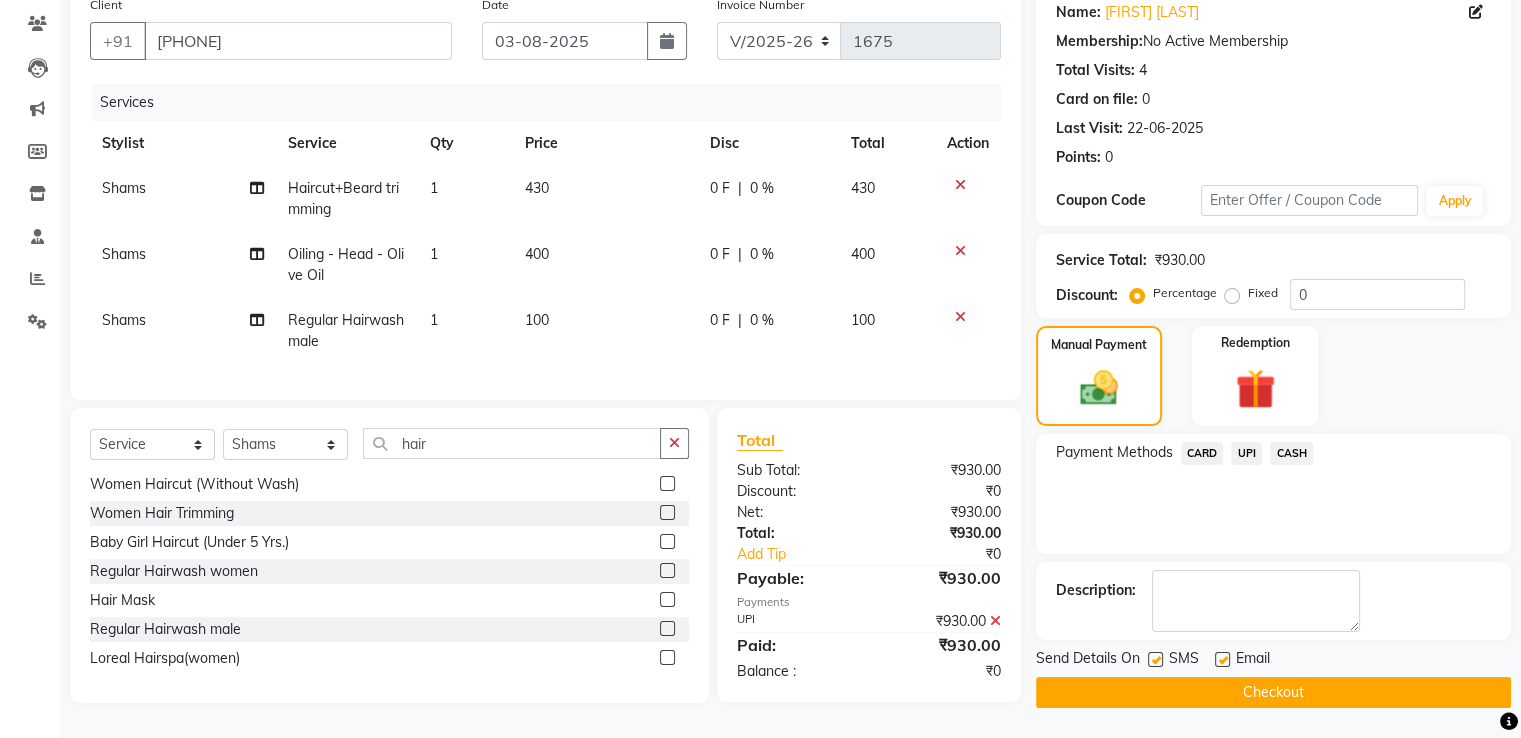 click on "UPI" 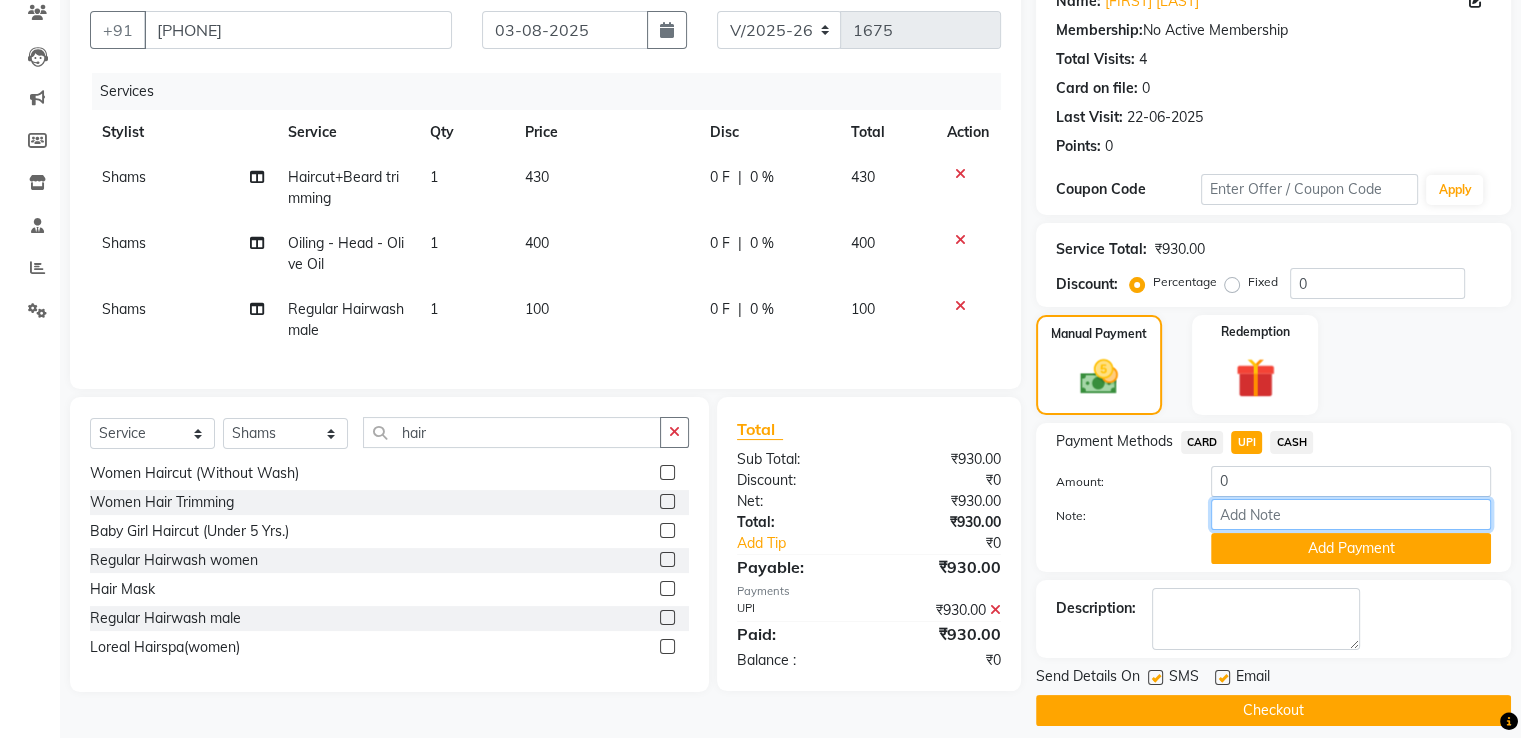 click on "Note:" at bounding box center [1351, 514] 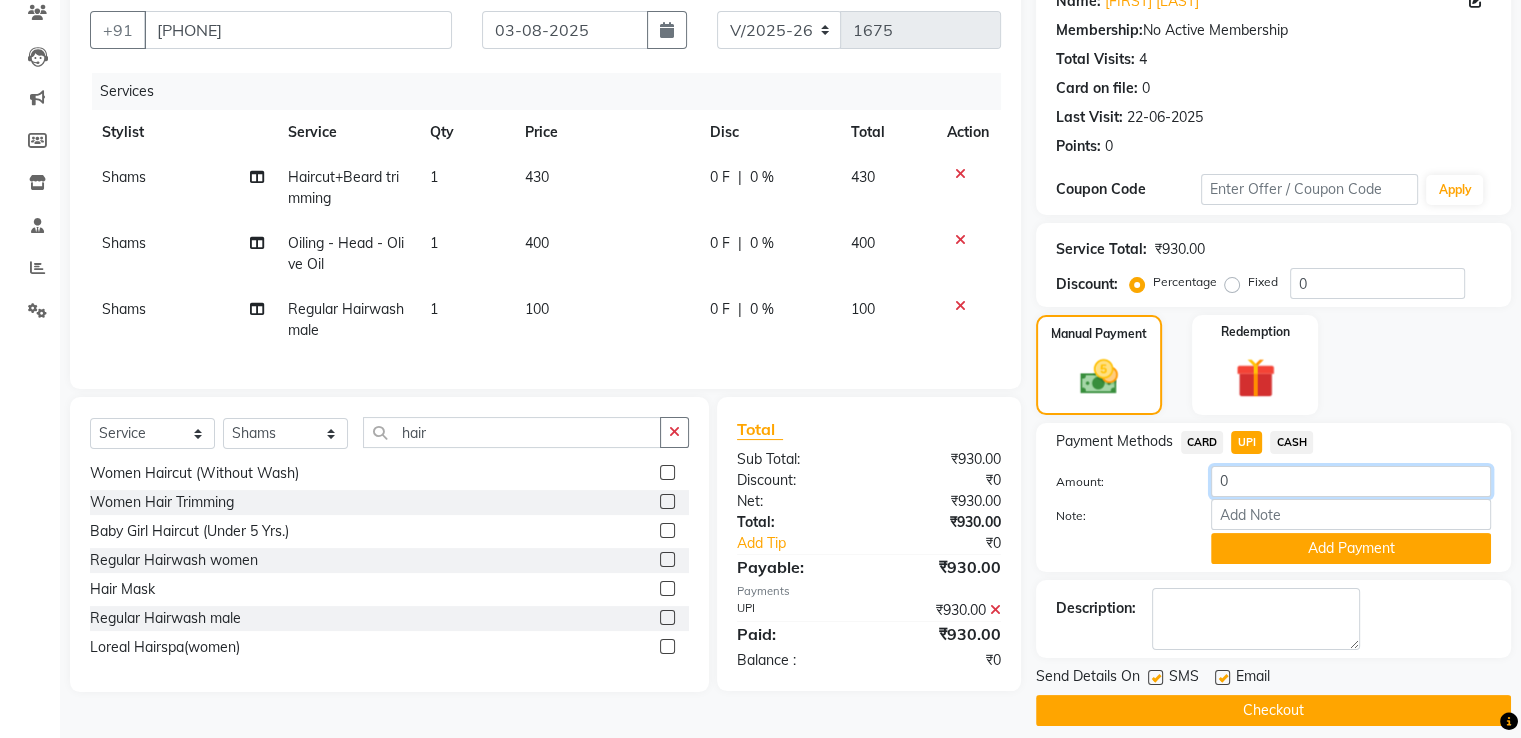 click on "0" 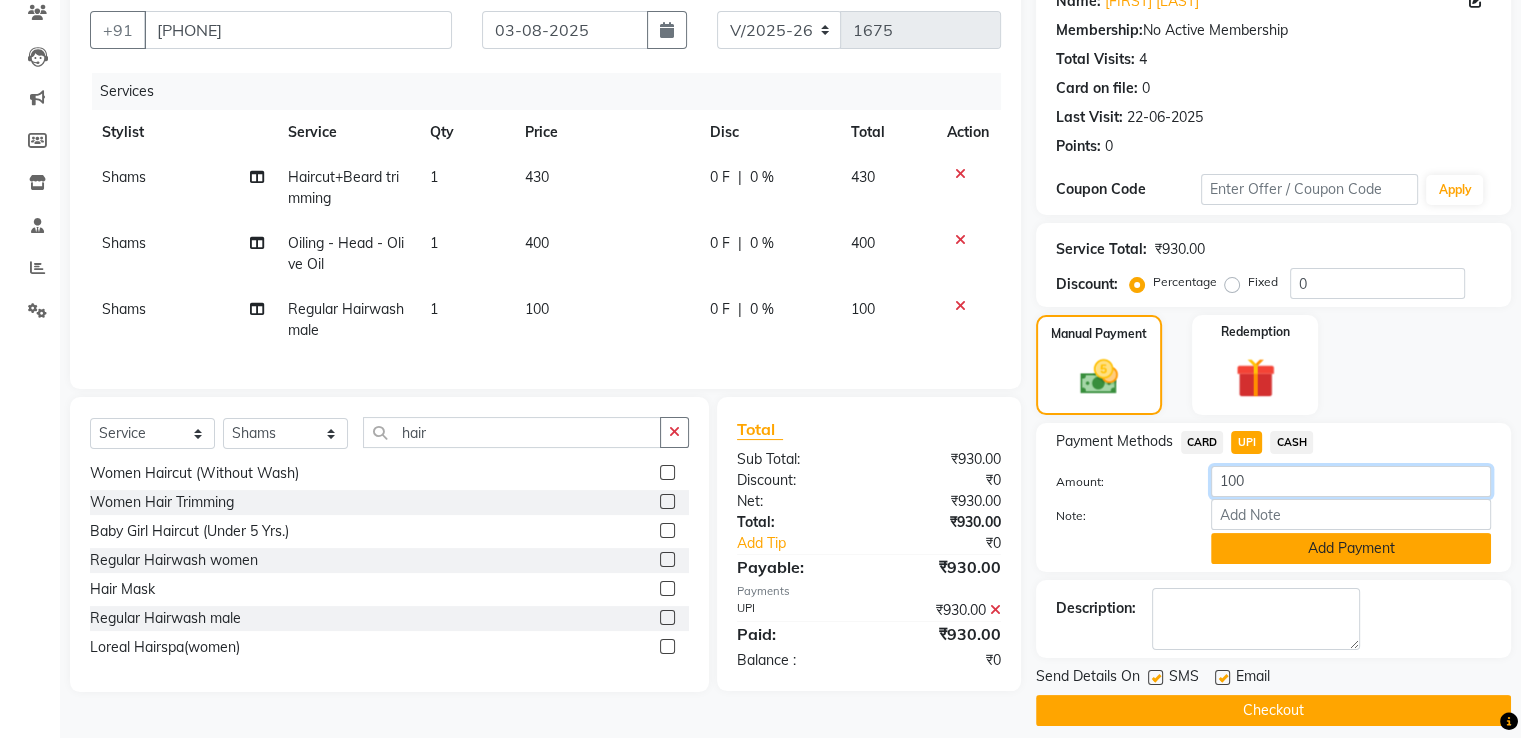 type on "100" 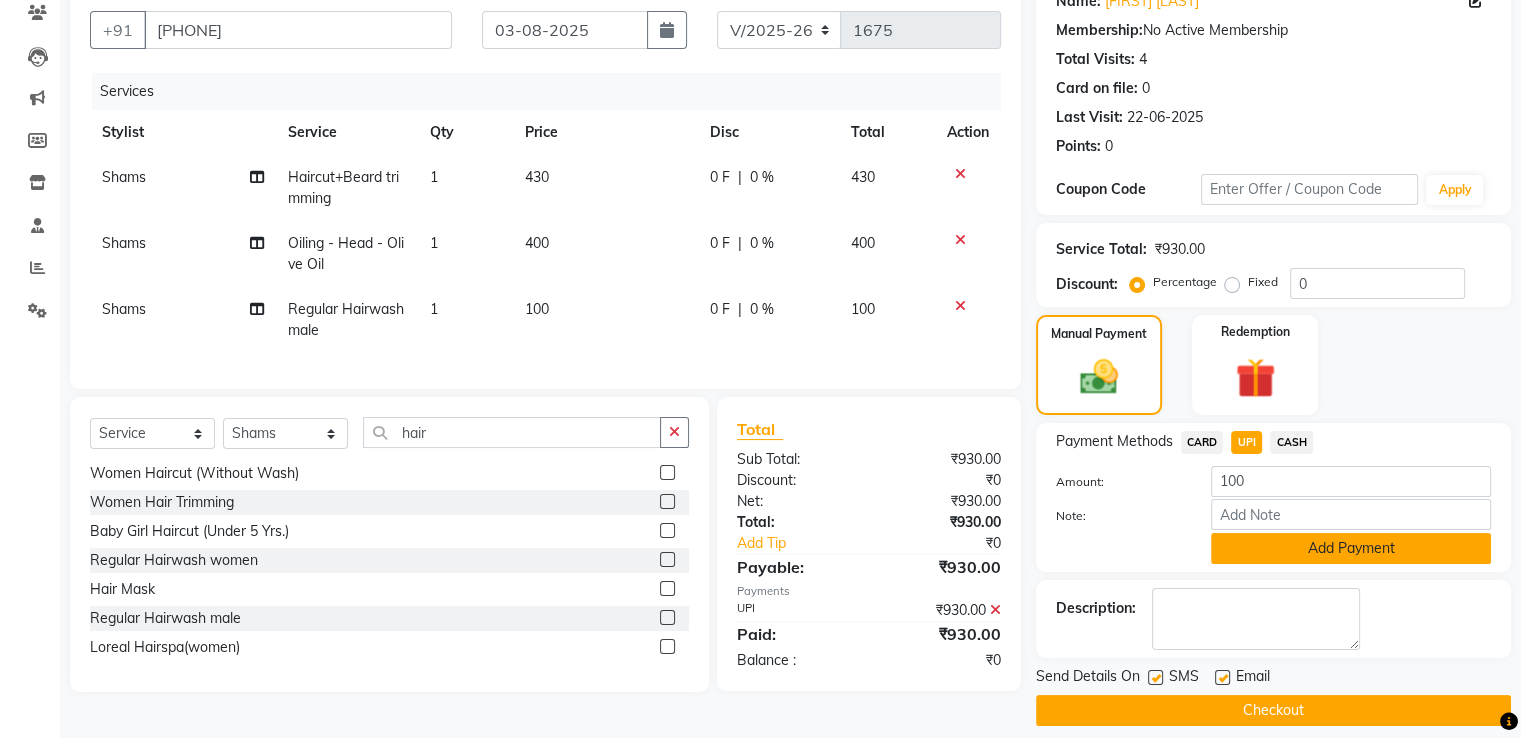 click on "Add Payment" 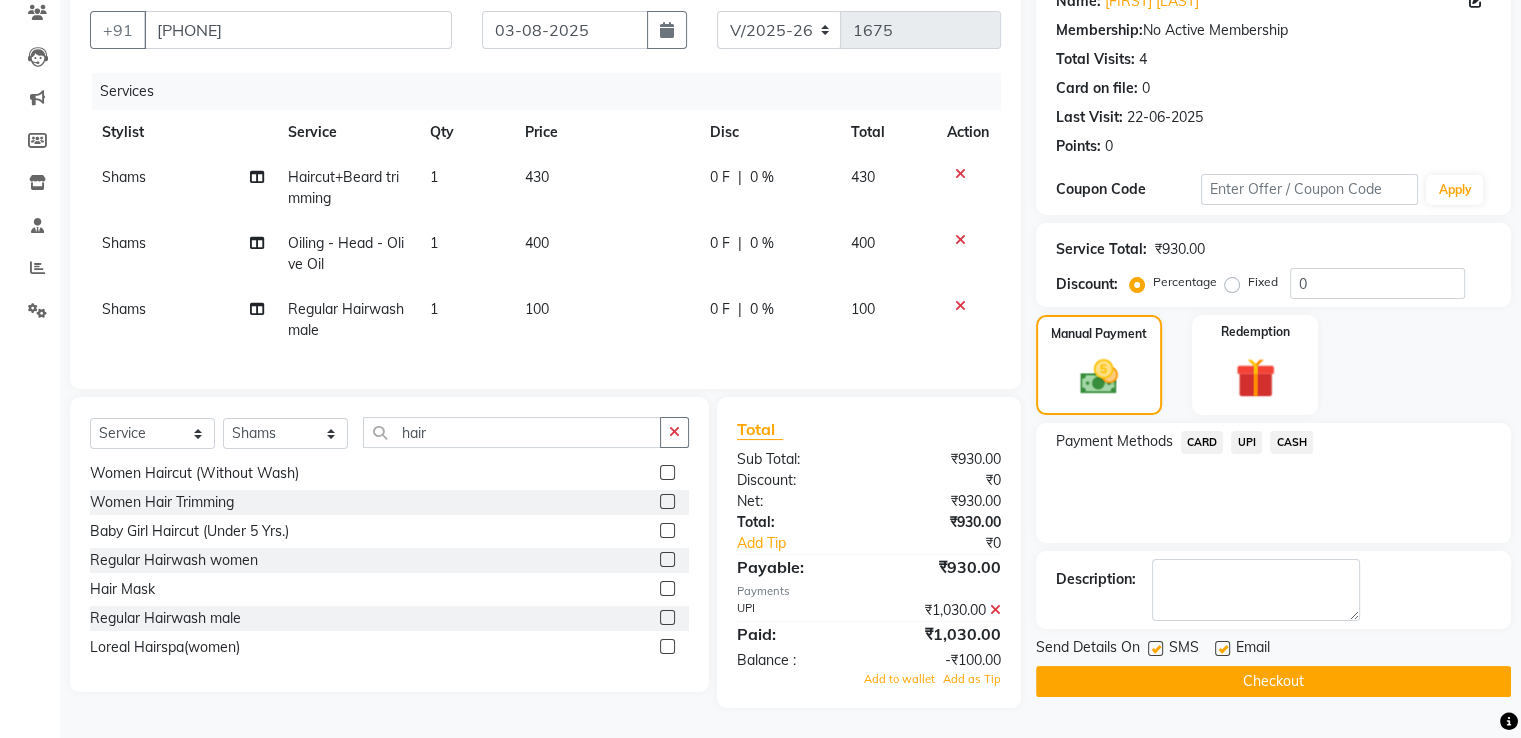 scroll, scrollTop: 190, scrollLeft: 0, axis: vertical 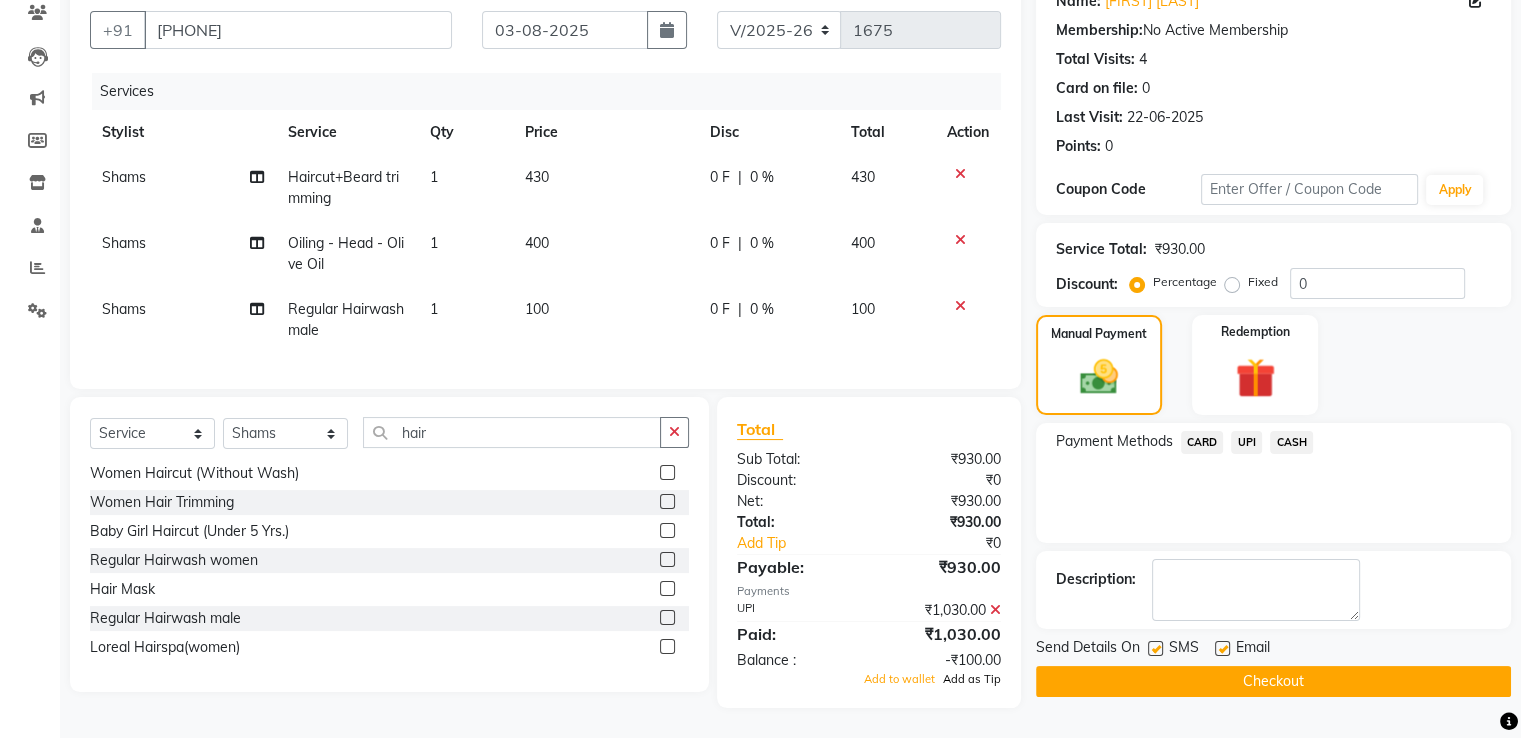 click on "Add as Tip" 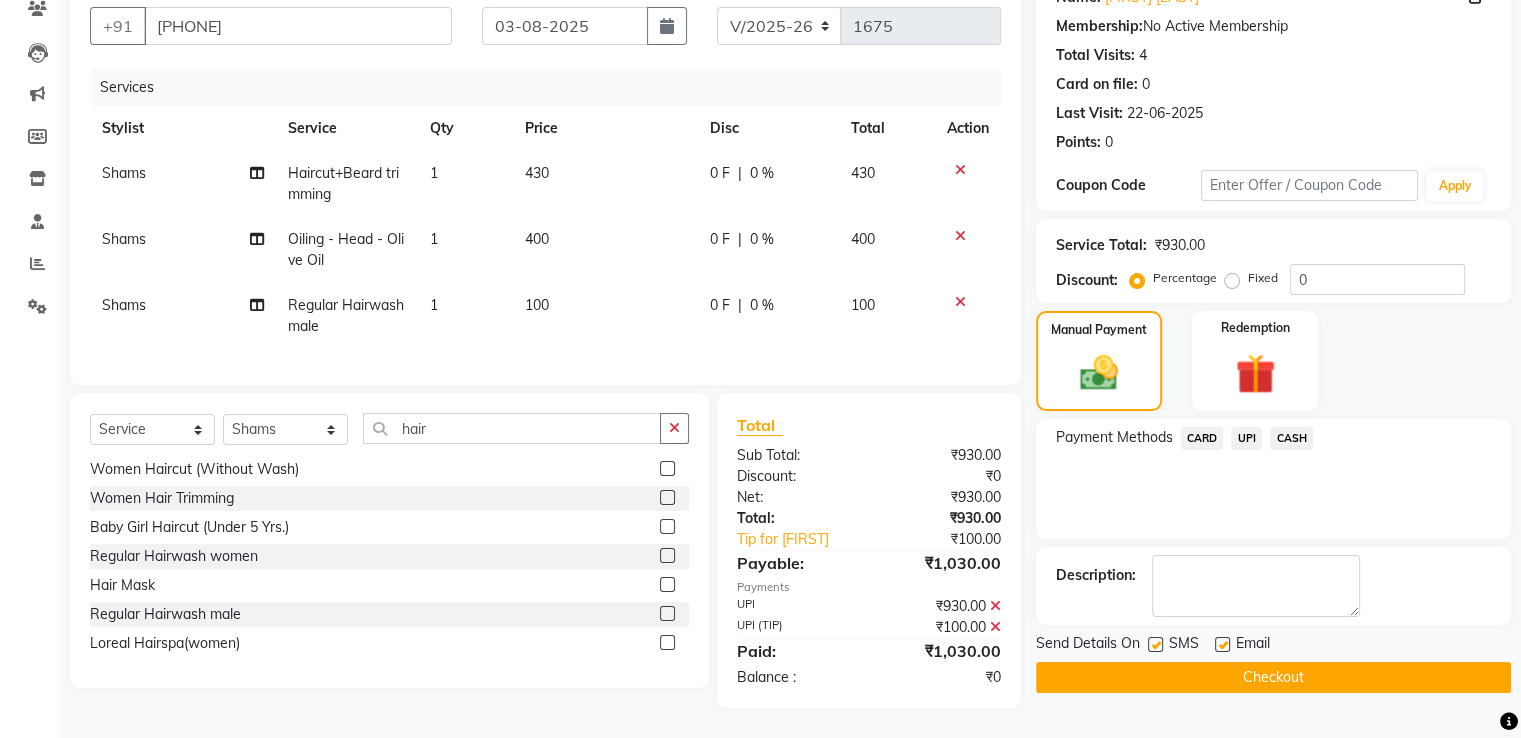 click on "Checkout" 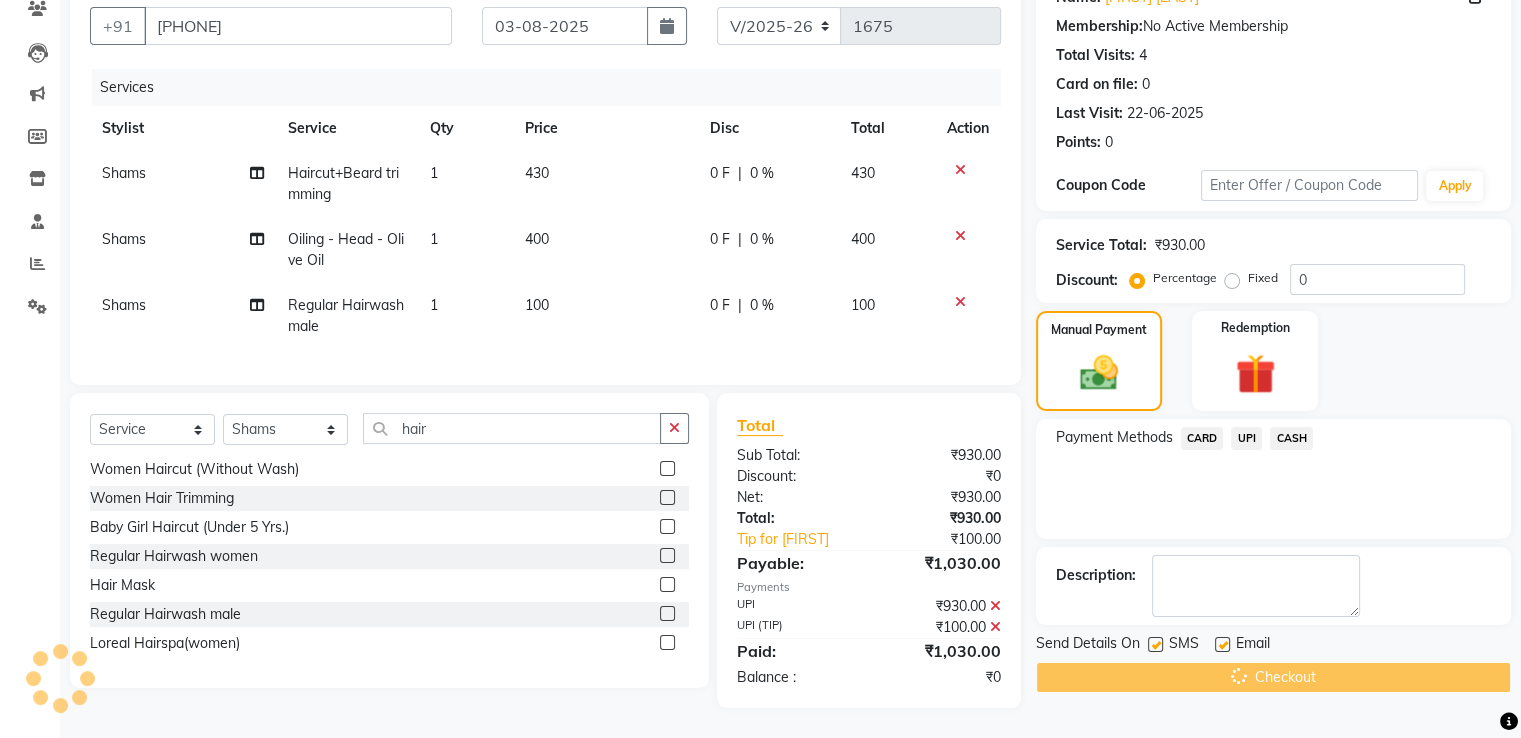 scroll, scrollTop: 195, scrollLeft: 0, axis: vertical 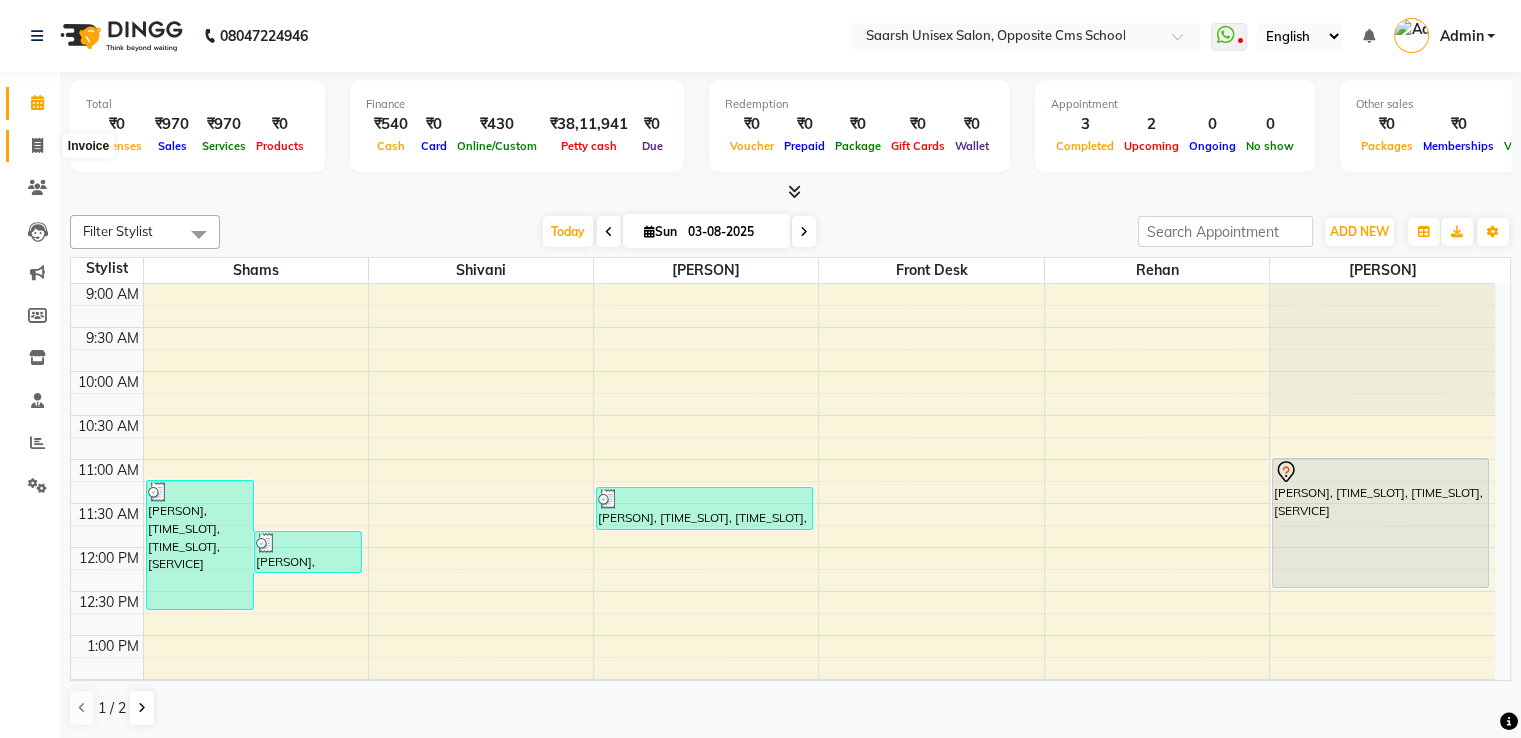 click 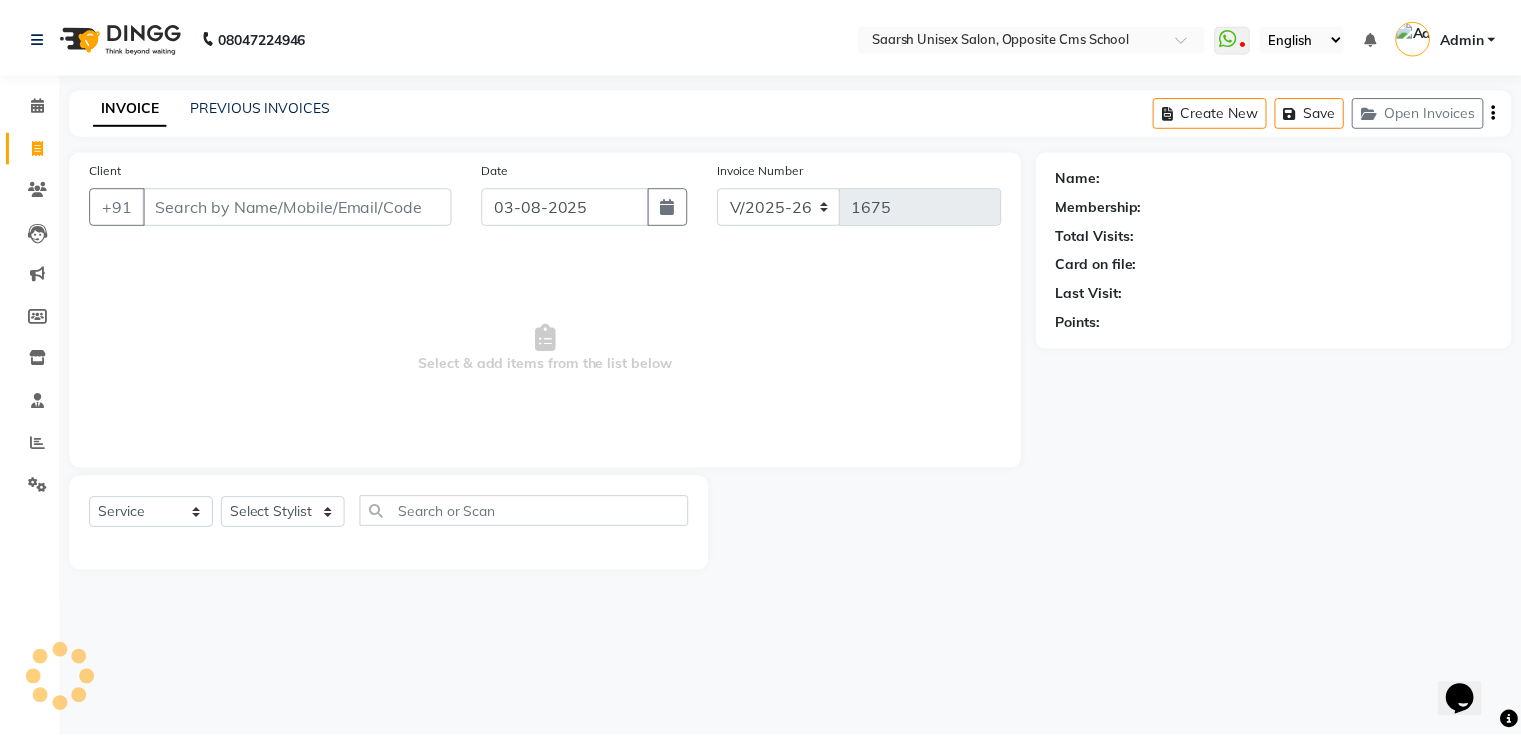 scroll, scrollTop: 0, scrollLeft: 0, axis: both 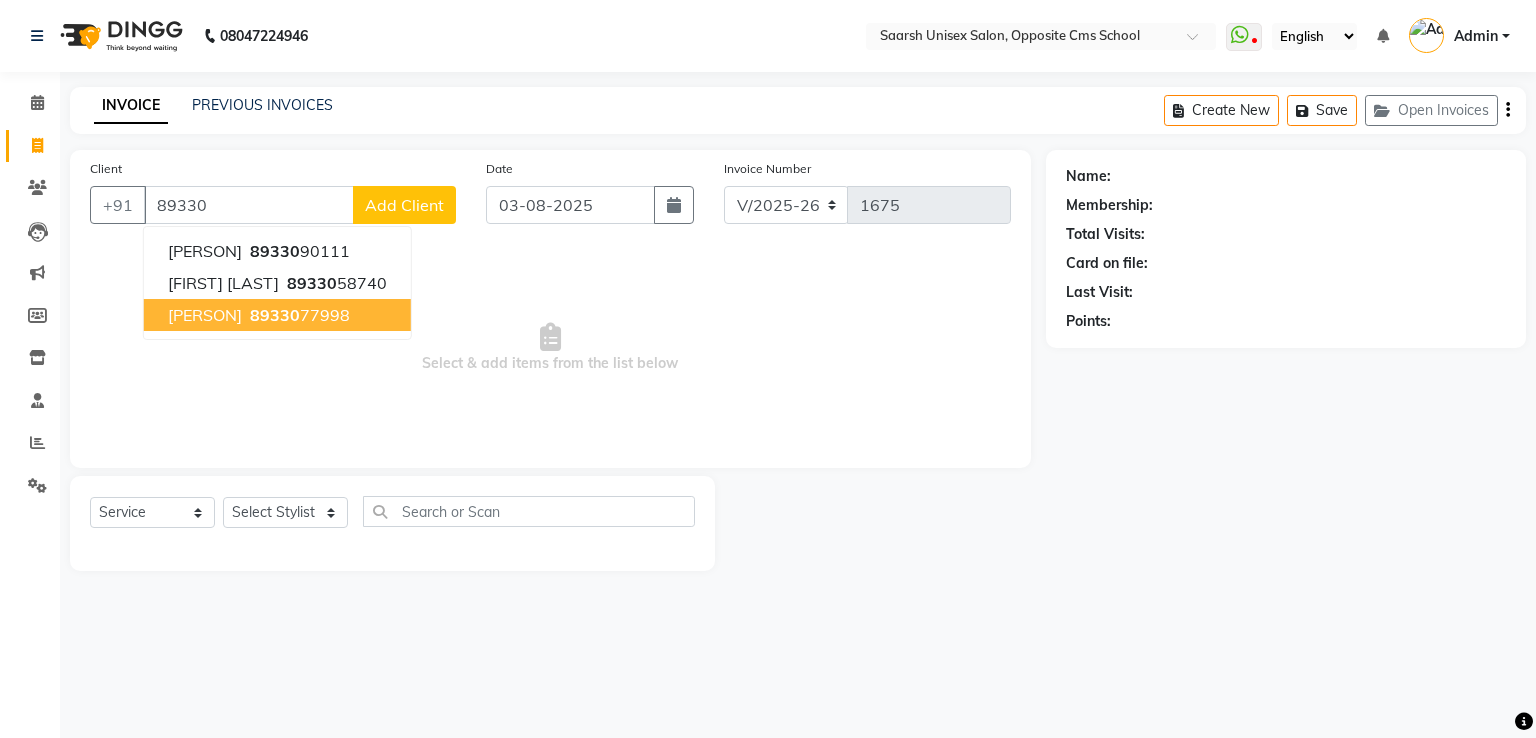 click on "[PERSON]" at bounding box center (205, 315) 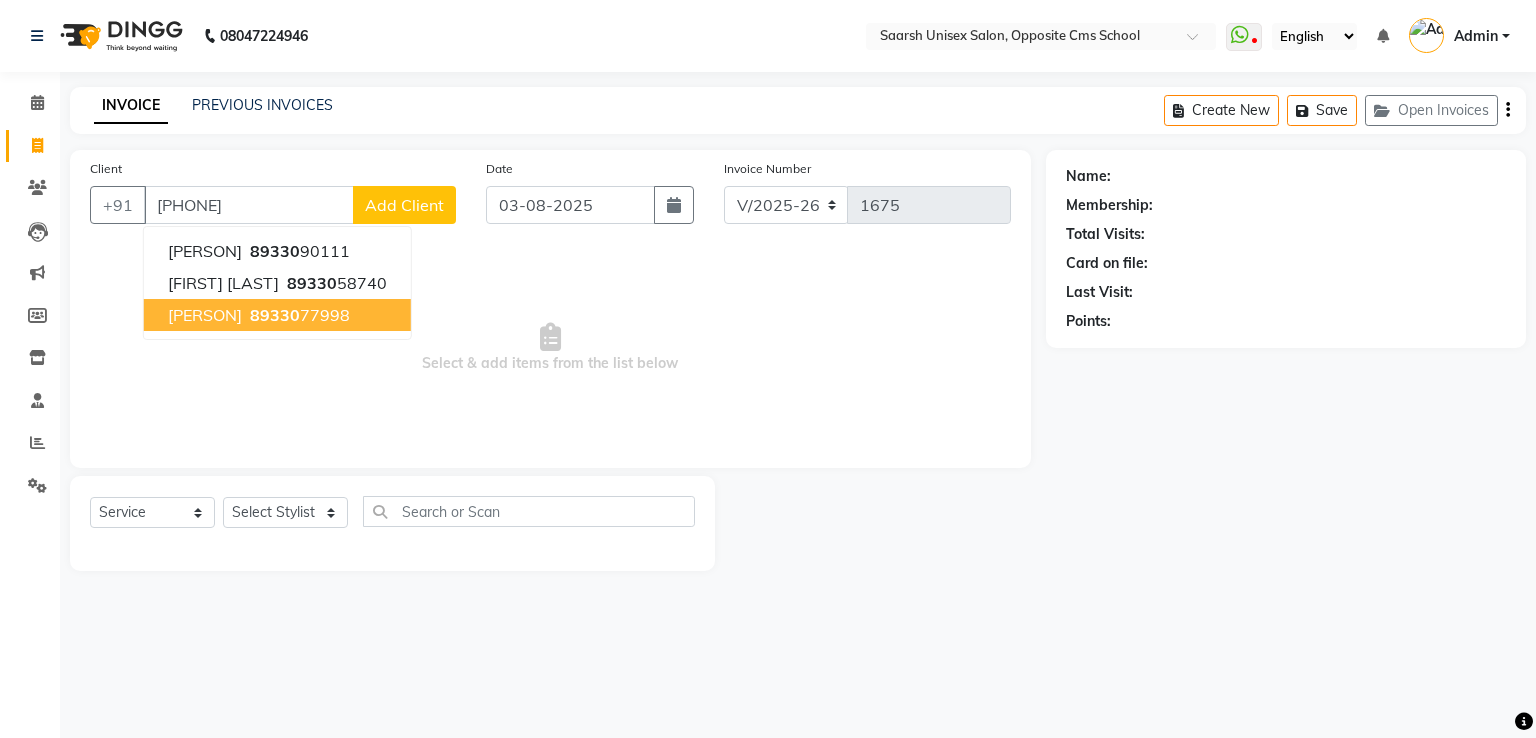 type on "[PHONE]" 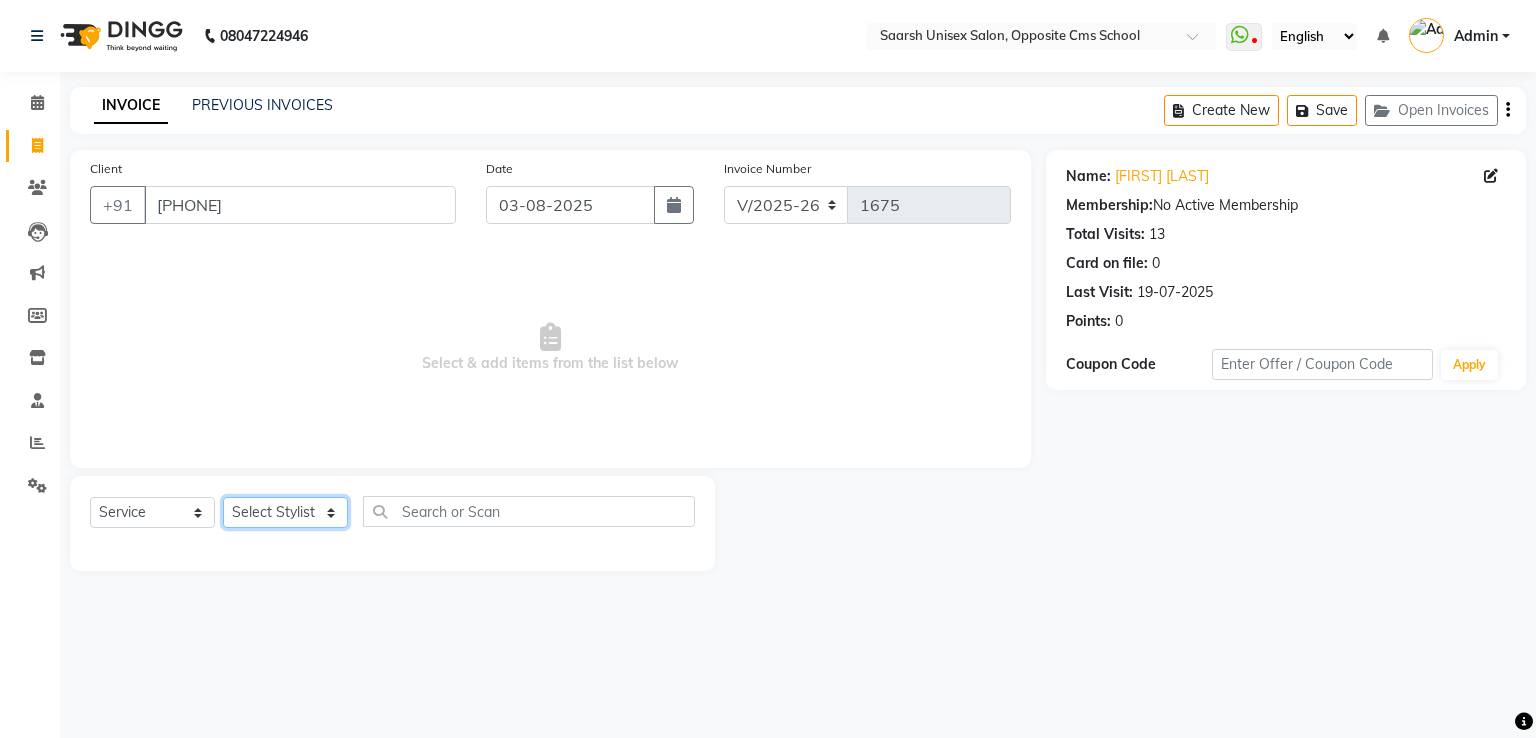 click on "Select Stylist [PERSON] [PERSON] [PERSON] [PERSON] [PERSON] [PERSON] [PERSON] [PERSON]" 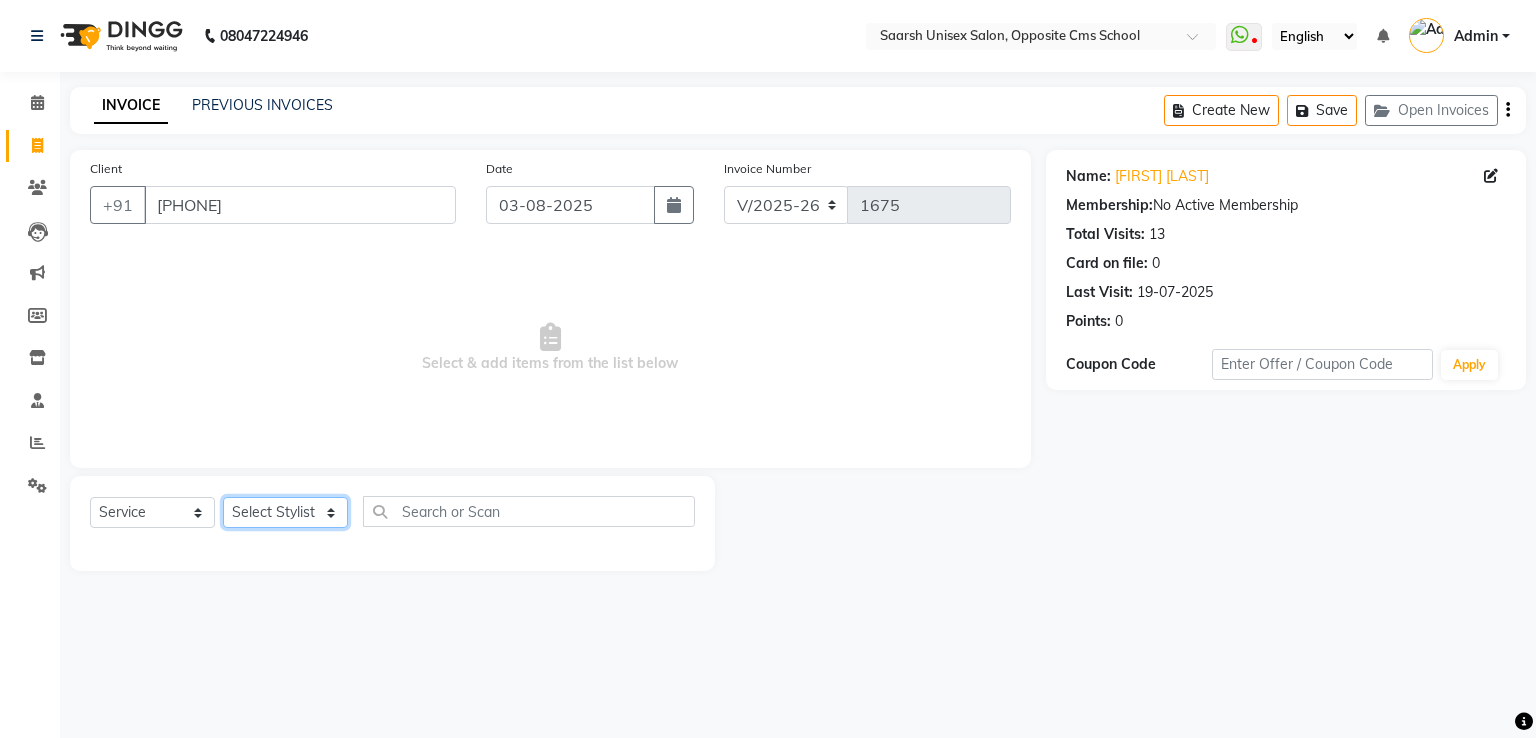 select on "20641" 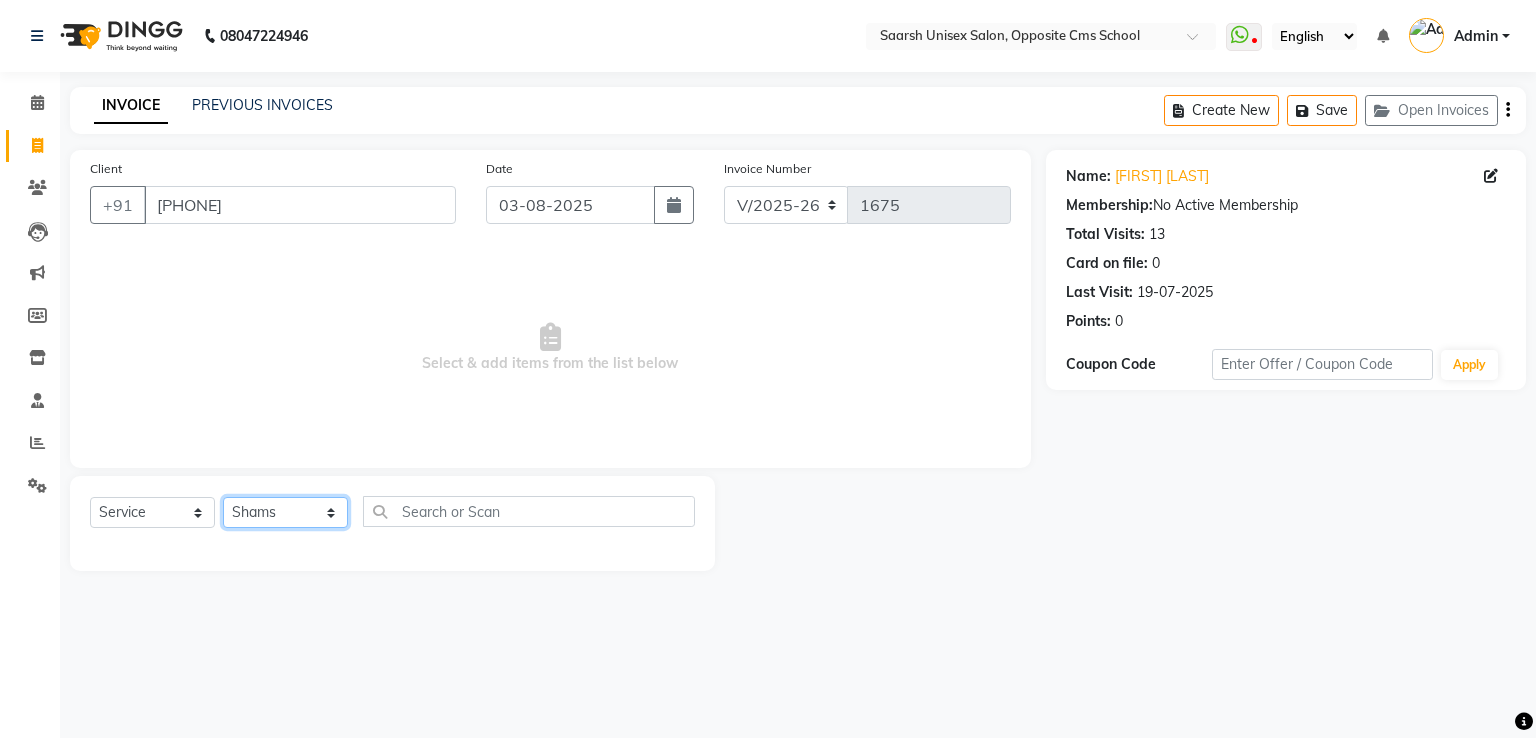 click on "Select Stylist [PERSON] [PERSON] [PERSON] [PERSON] [PERSON] [PERSON] [PERSON] [PERSON]" 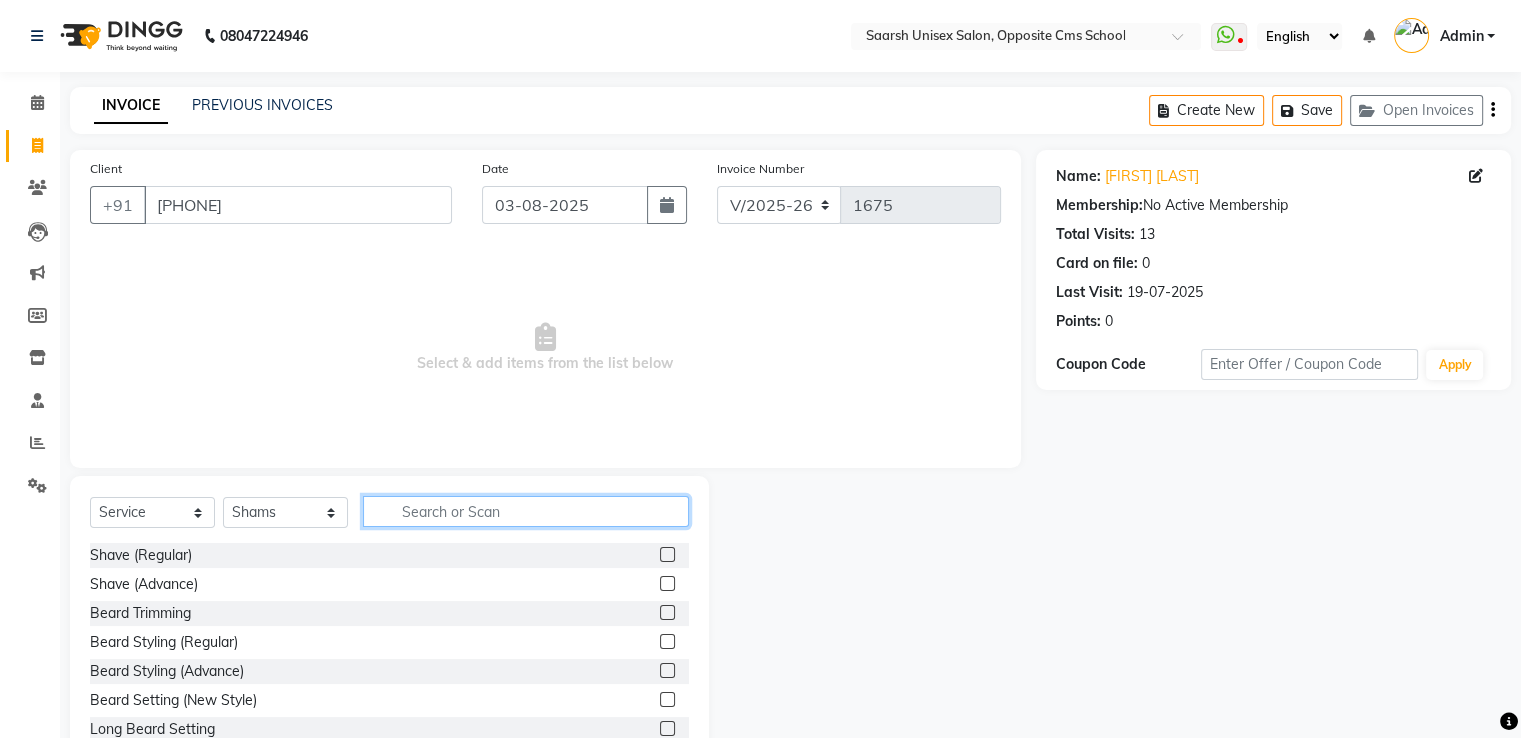 click 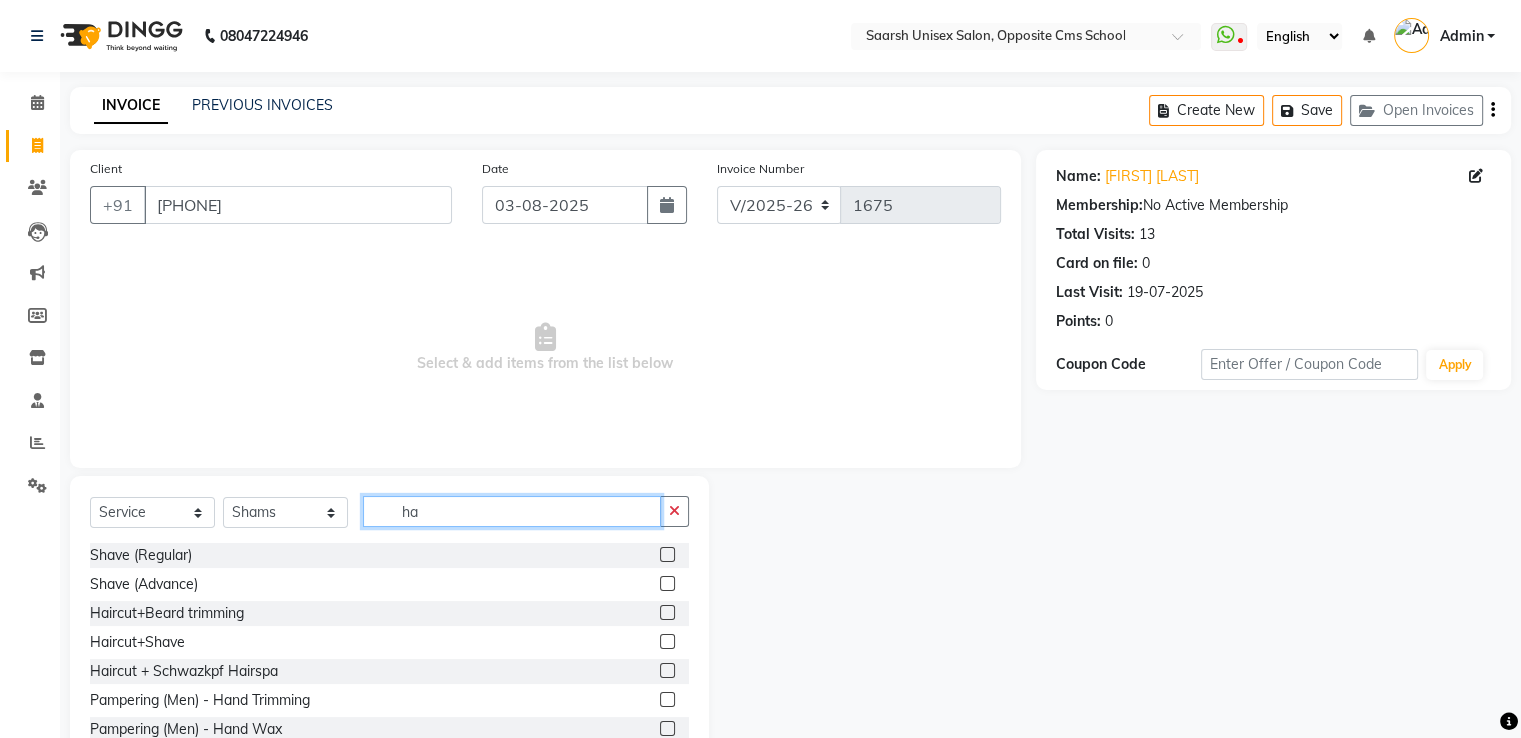 type on "ha" 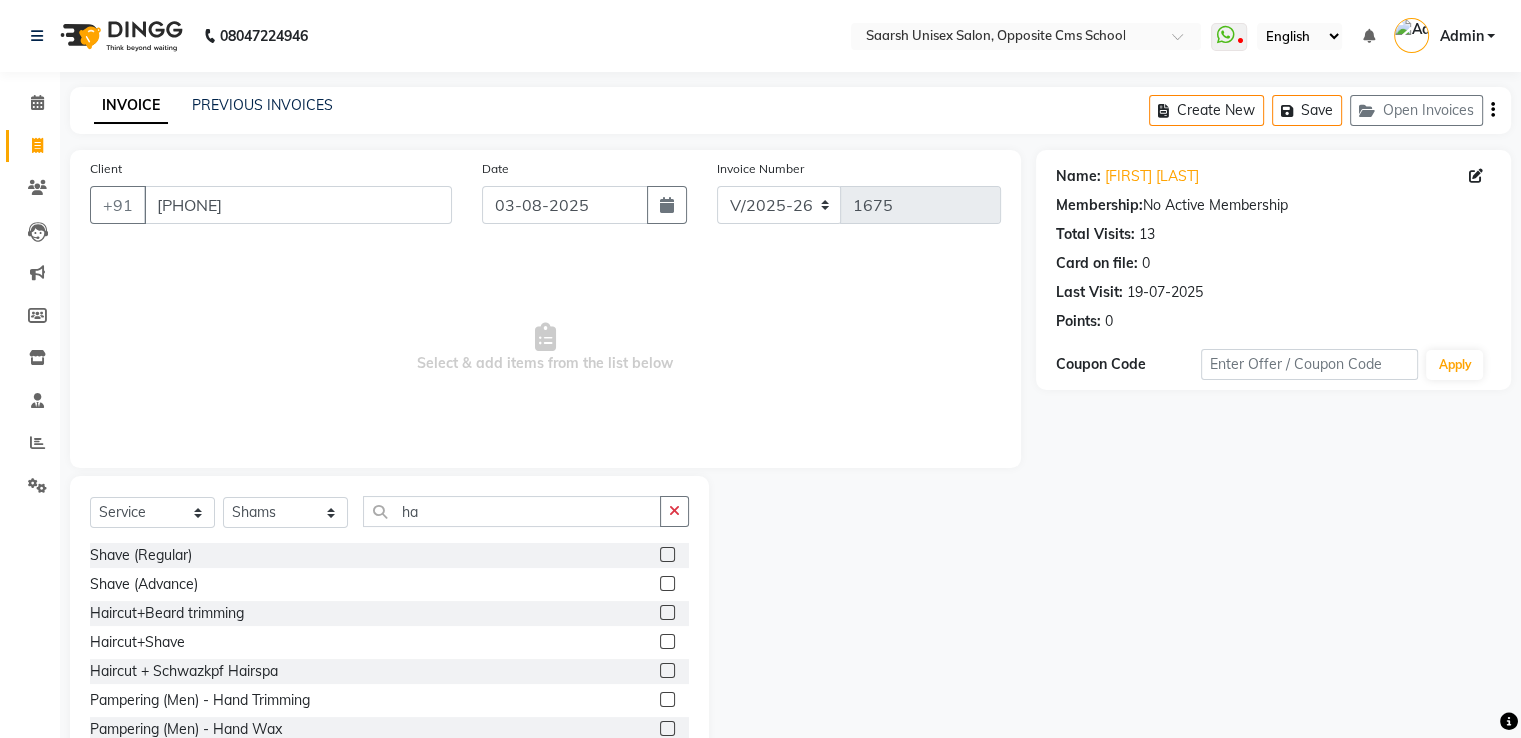 click 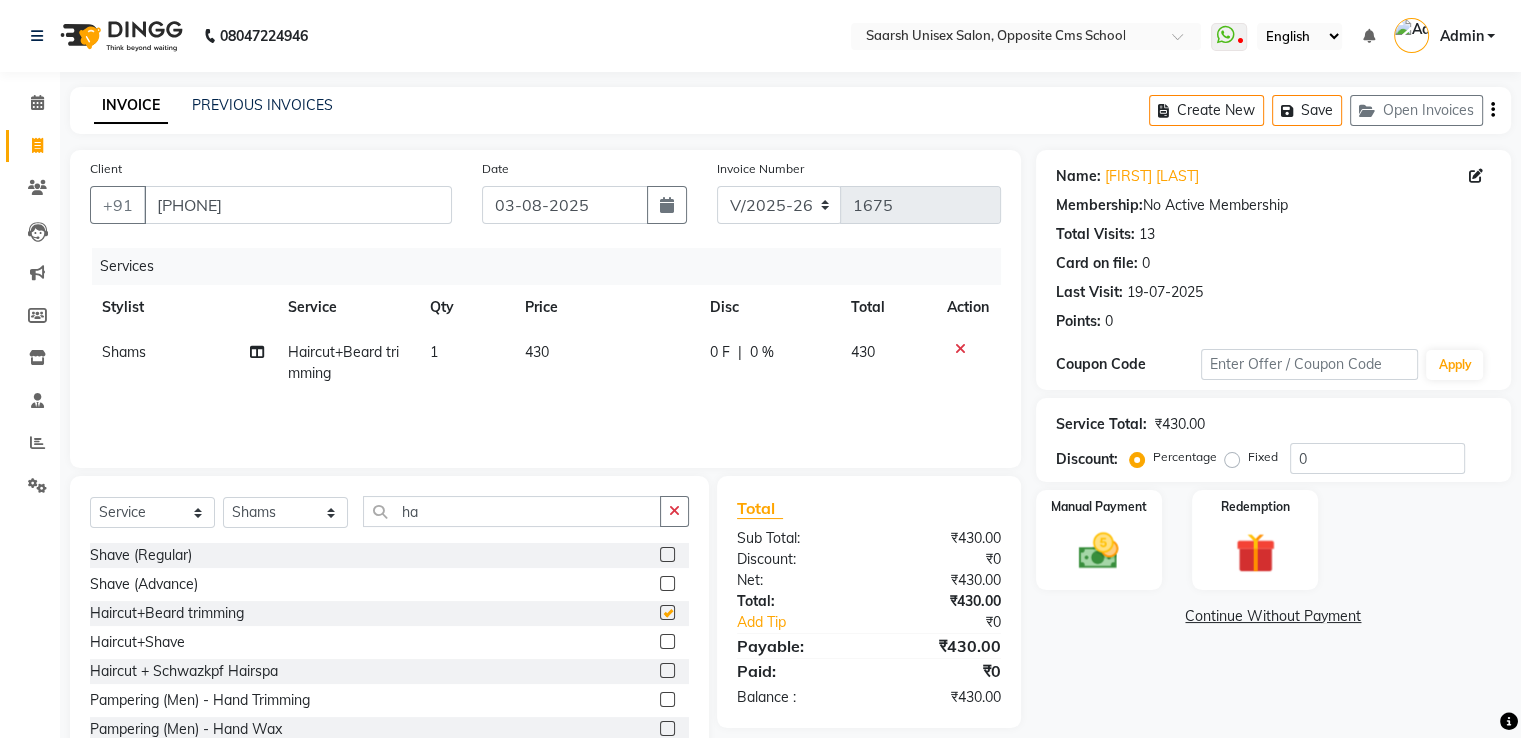 checkbox on "false" 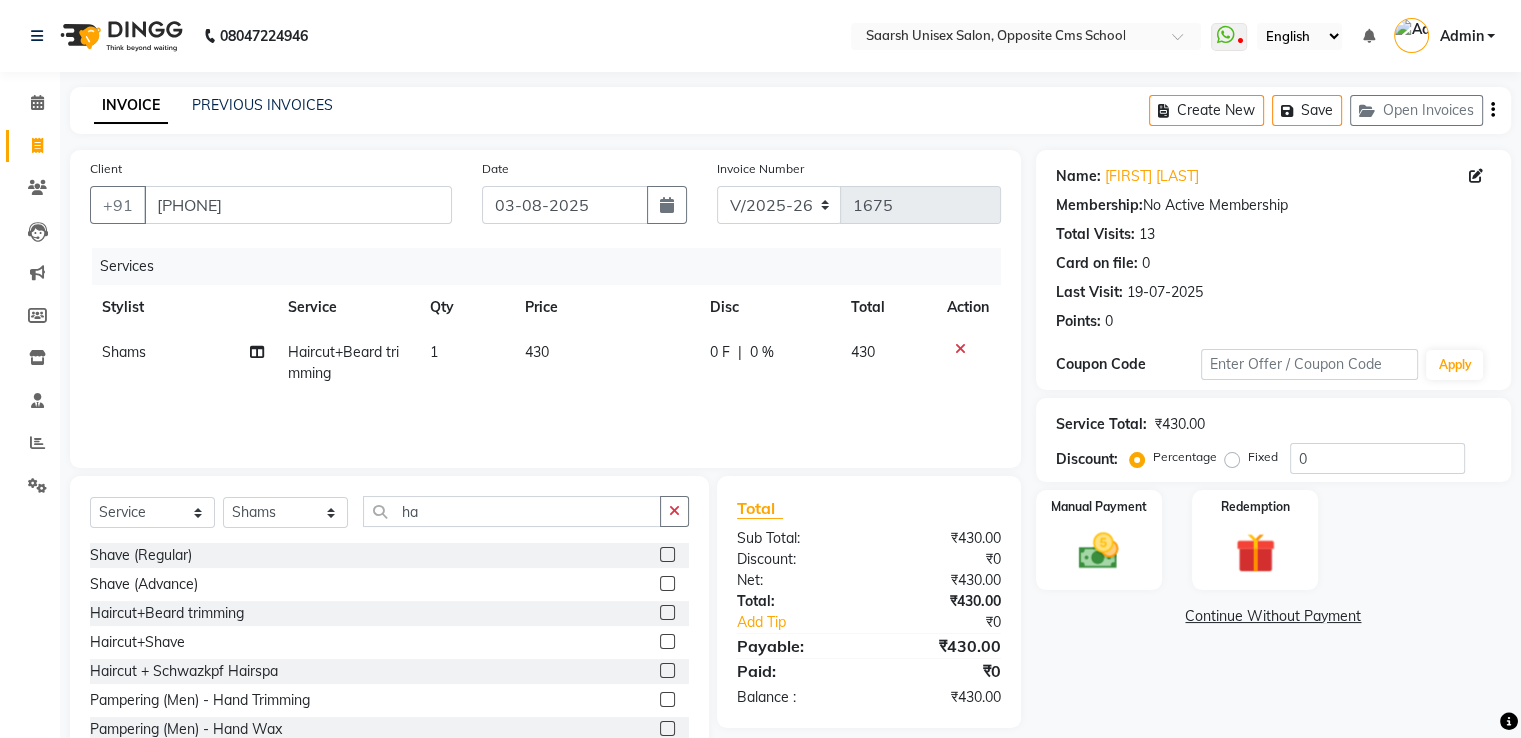 click 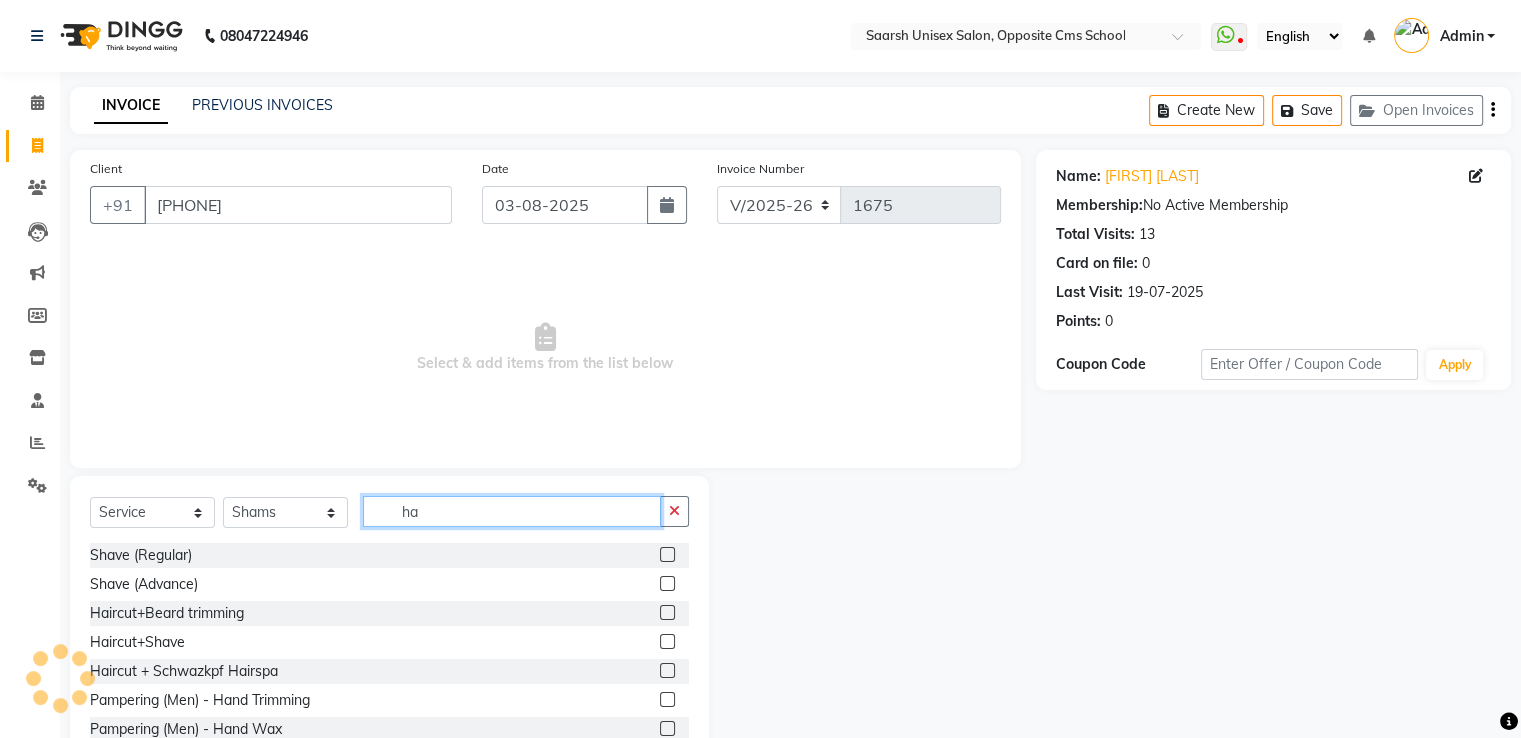 click on "ha" 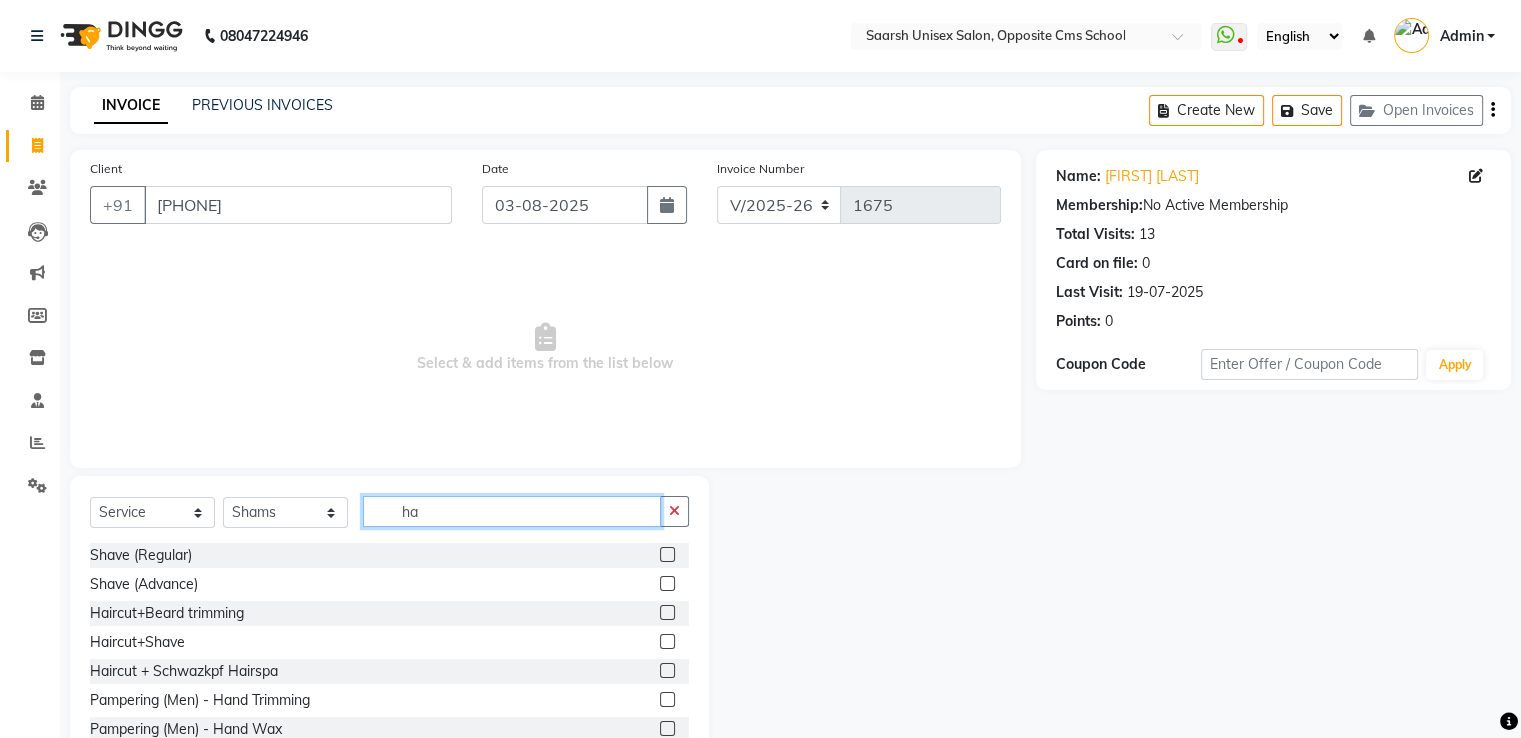 type on "h" 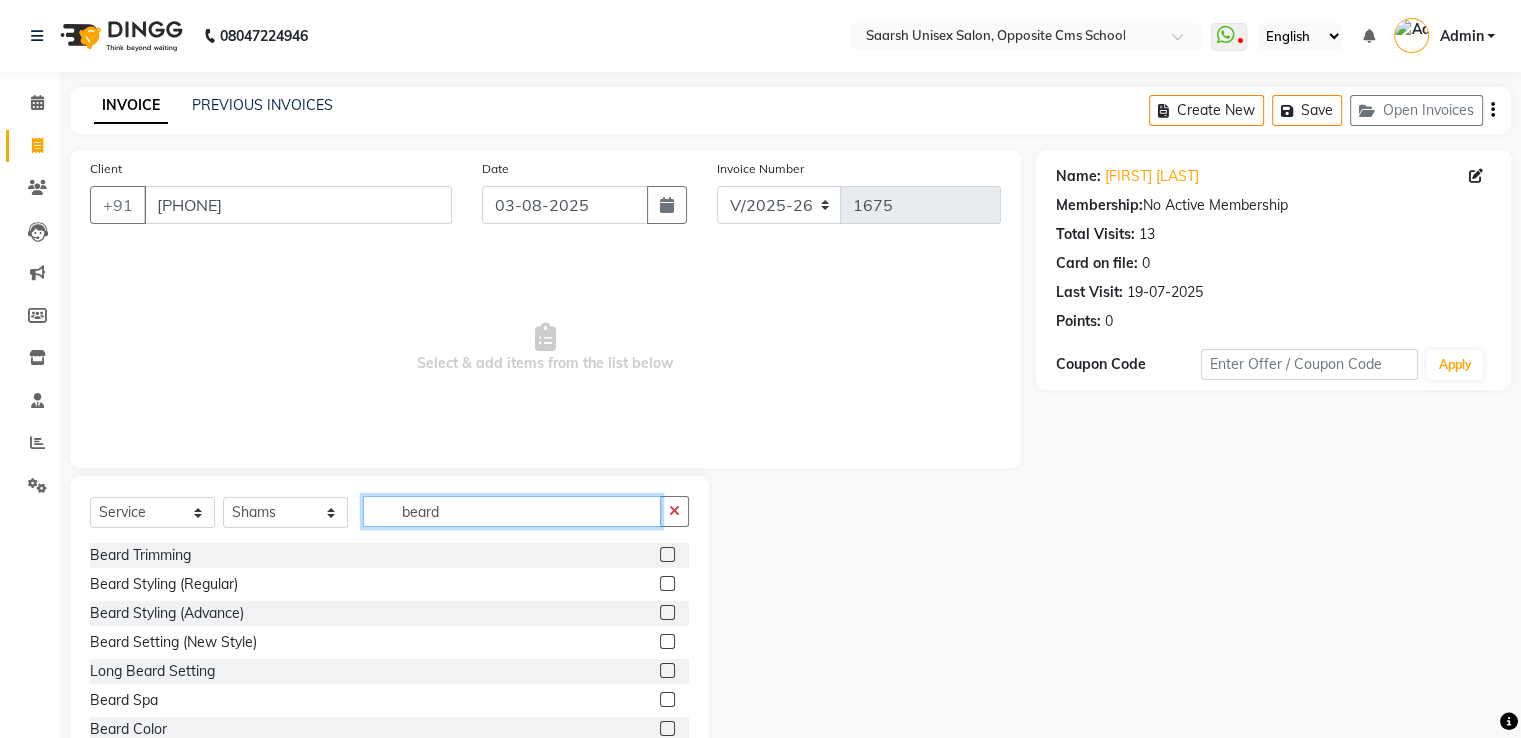 type on "beard" 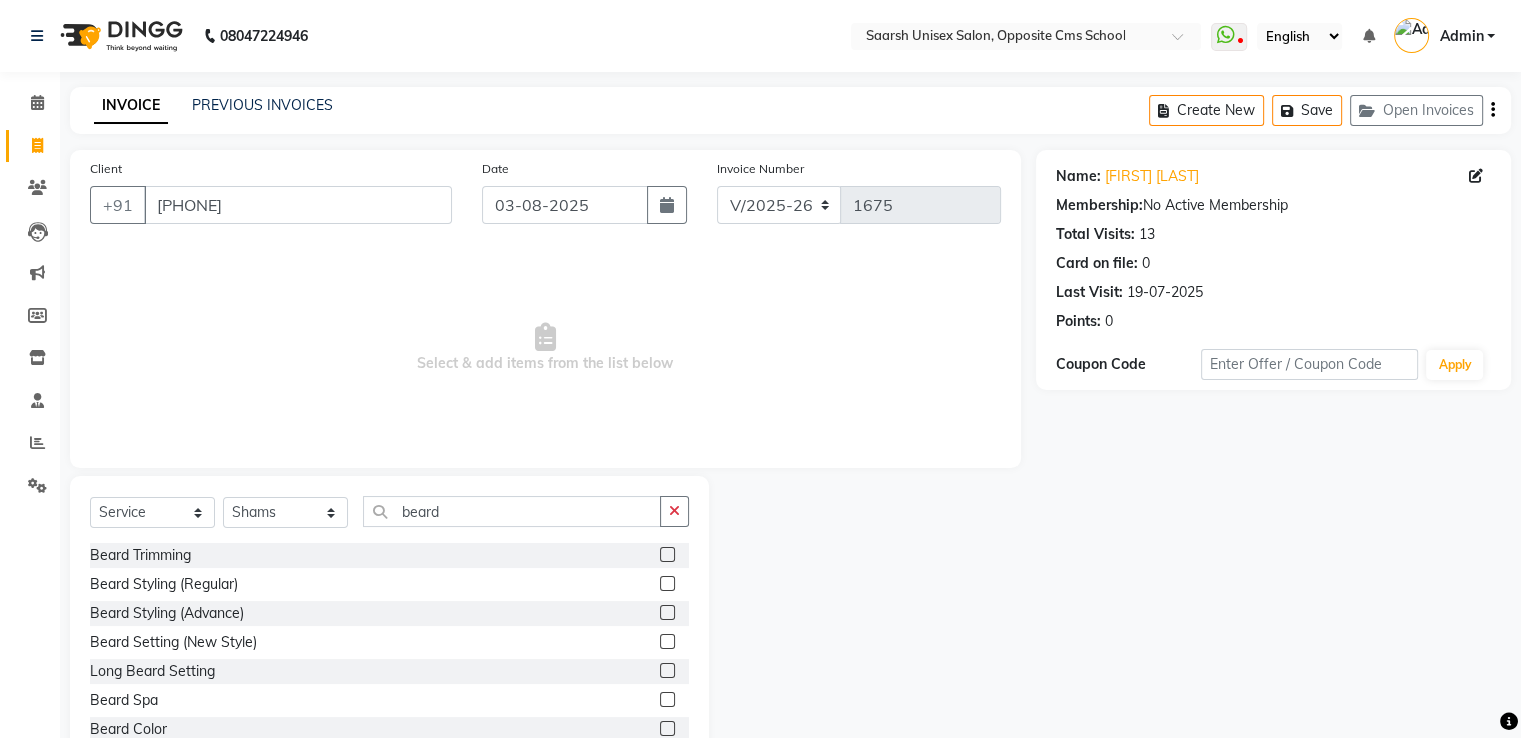 click 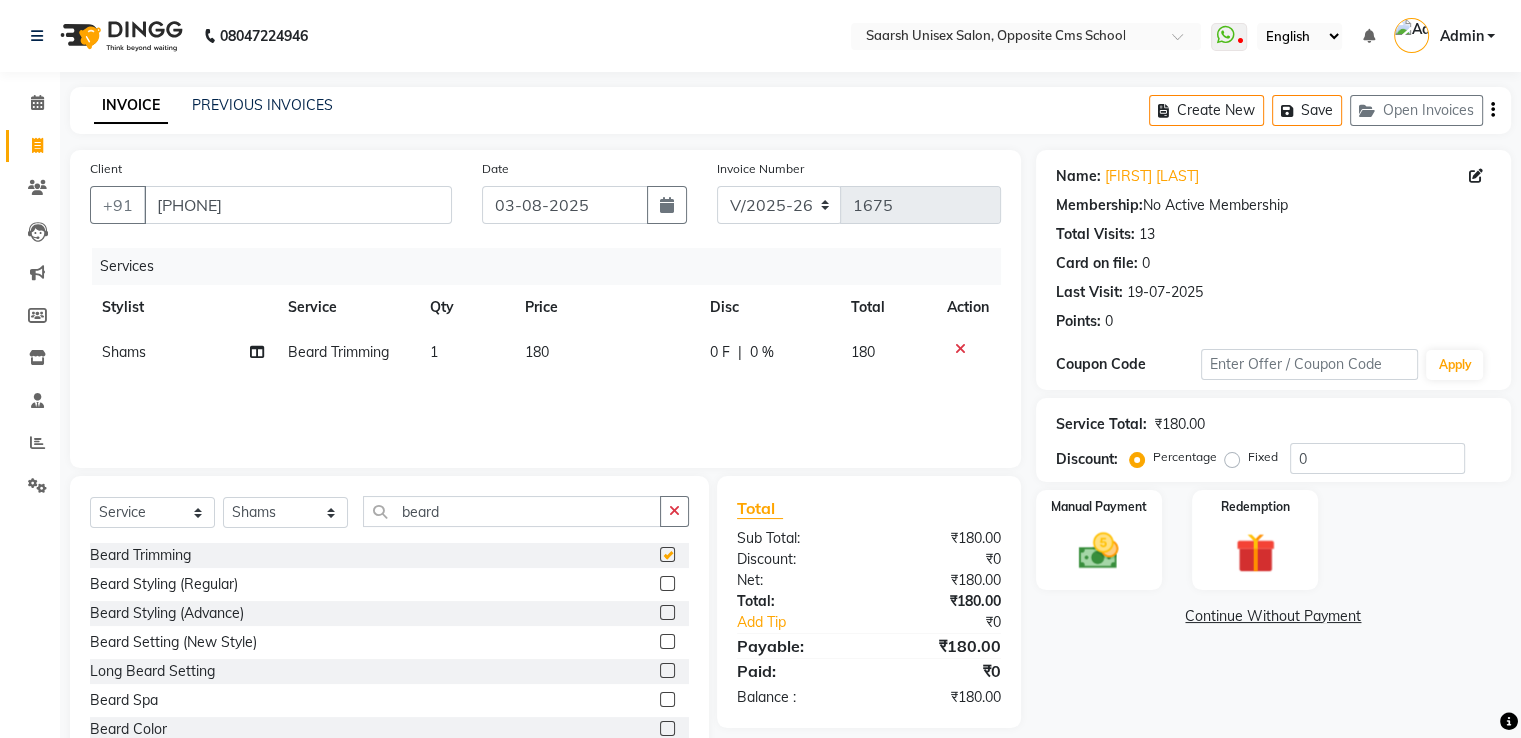 checkbox on "false" 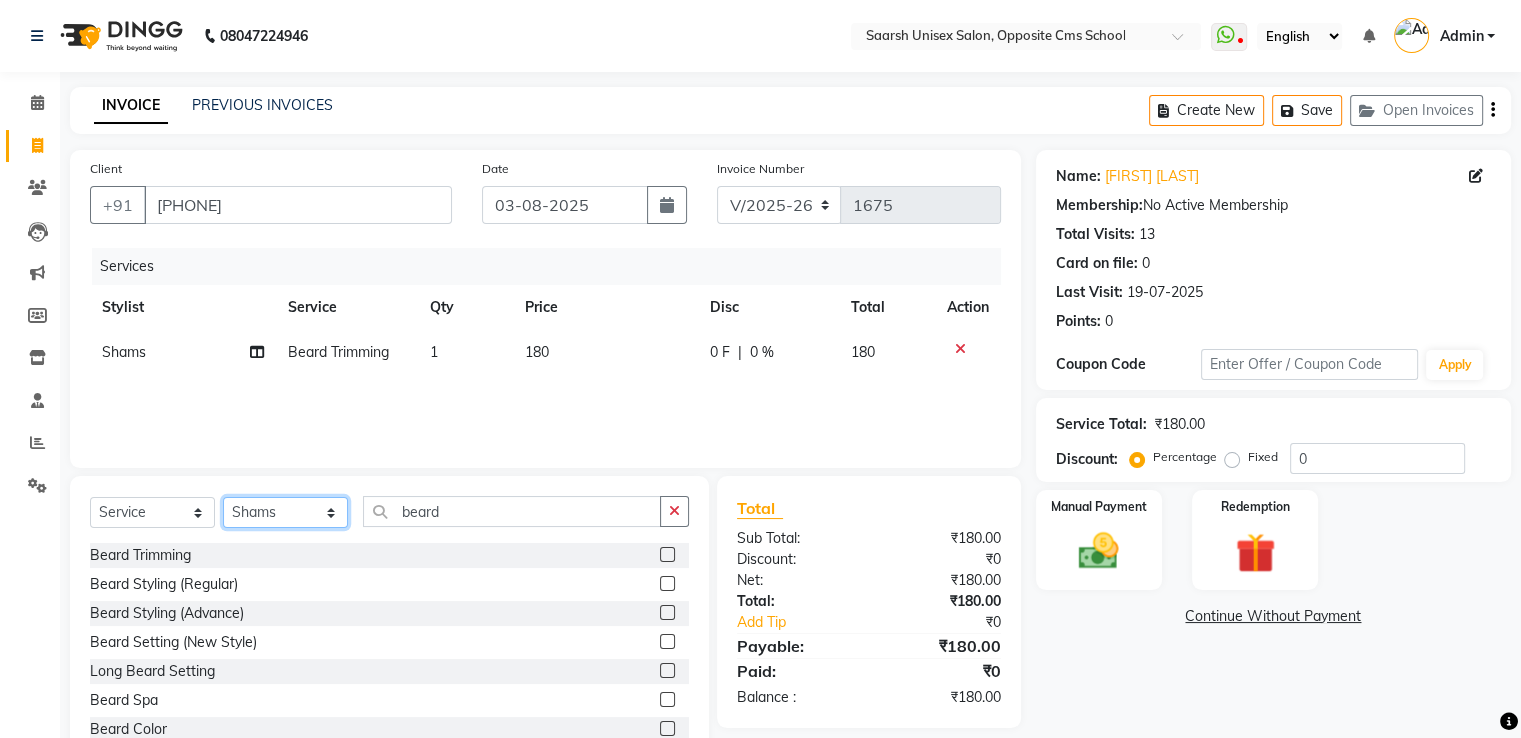 click on "Select Stylist [PERSON] [PERSON] [PERSON] [PERSON] [PERSON] [PERSON] [PERSON] [PERSON]" 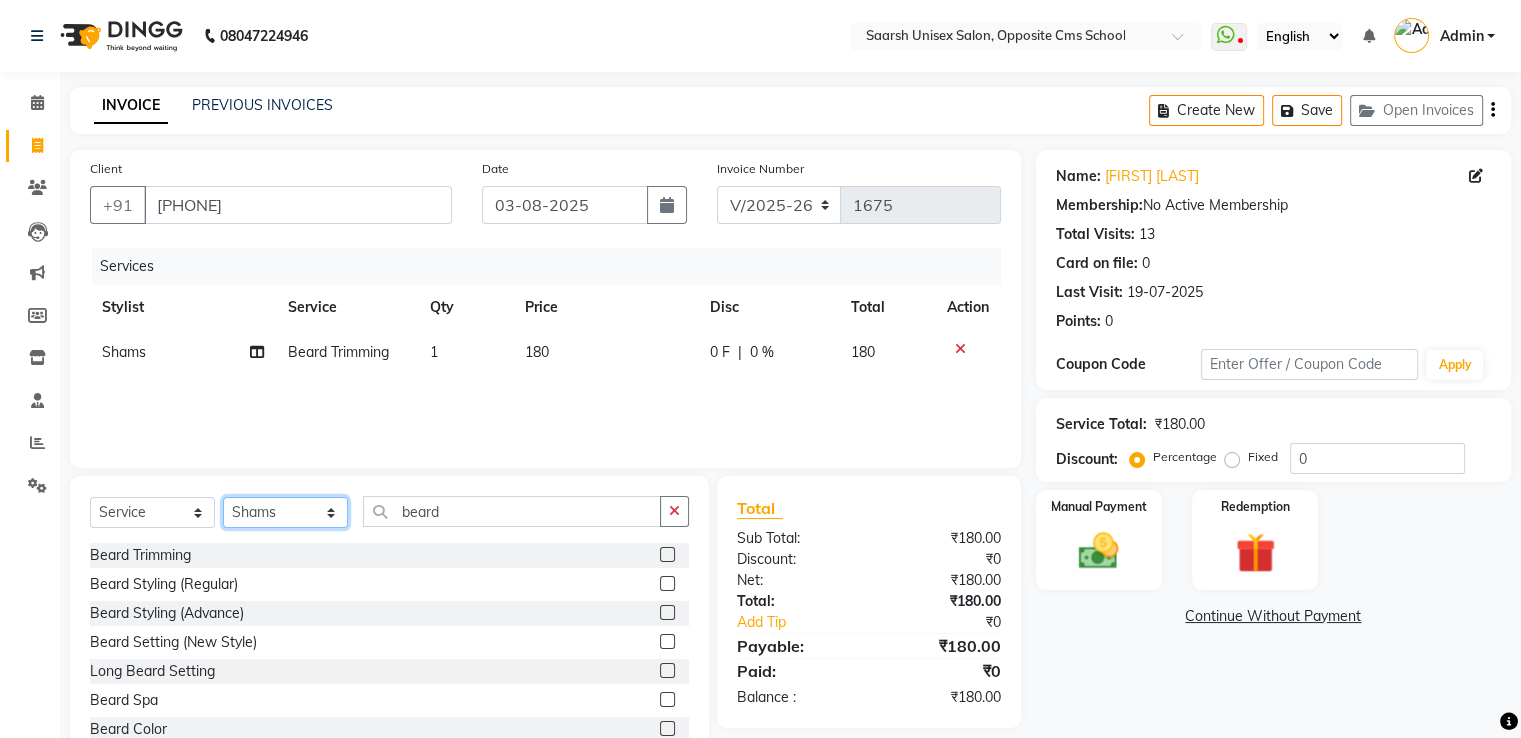select 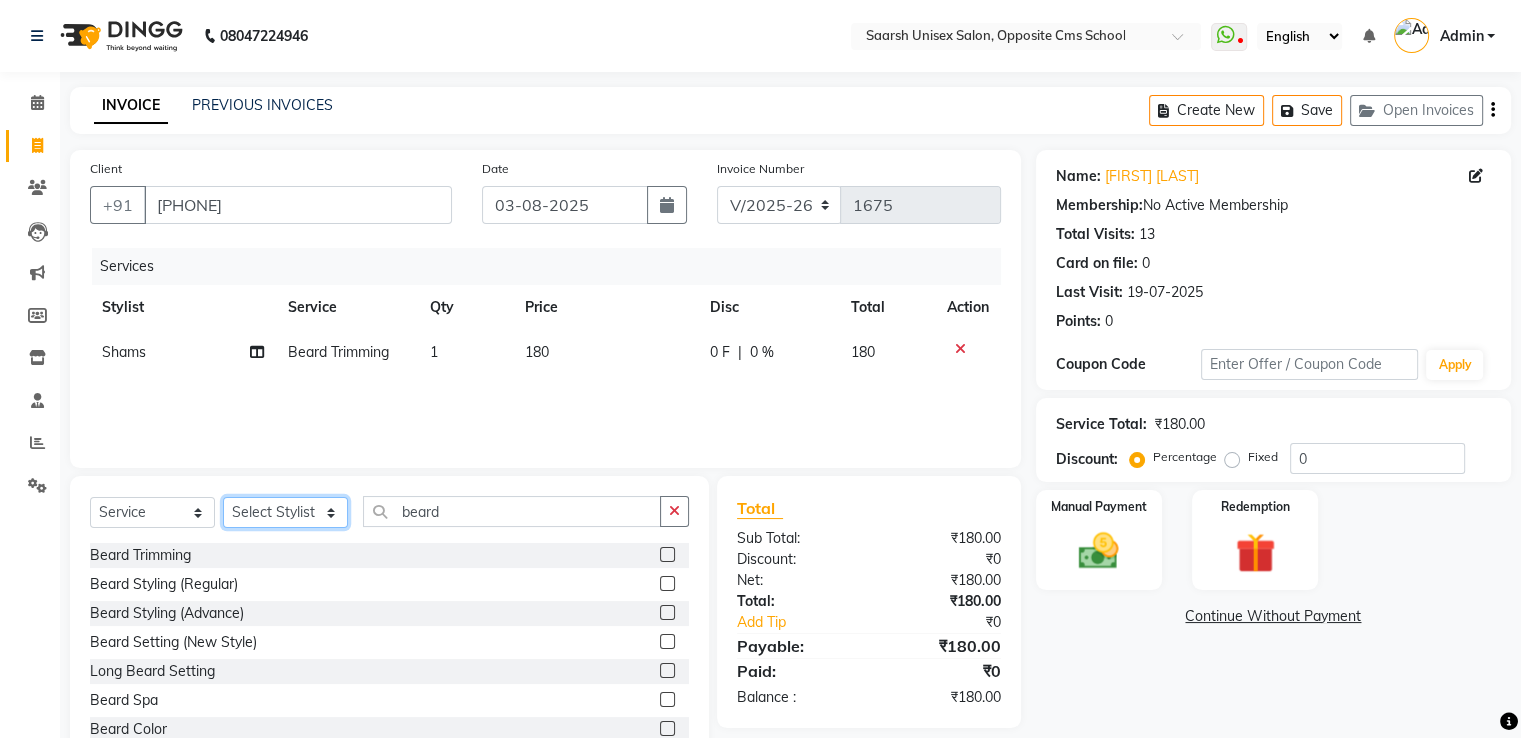 click on "Select Stylist [PERSON] [PERSON] [PERSON] [PERSON] [PERSON] [PERSON] [PERSON] [PERSON]" 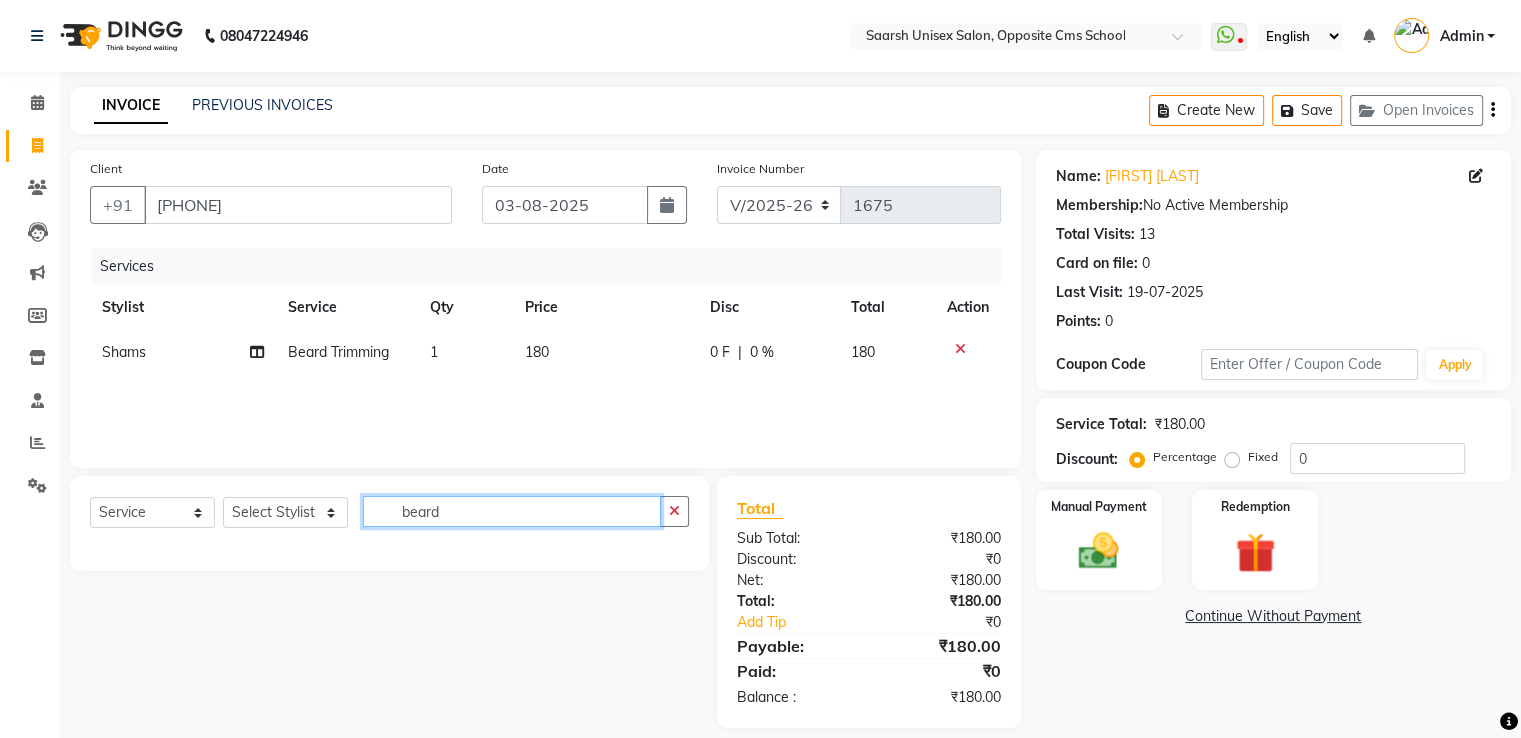 click on "beard" 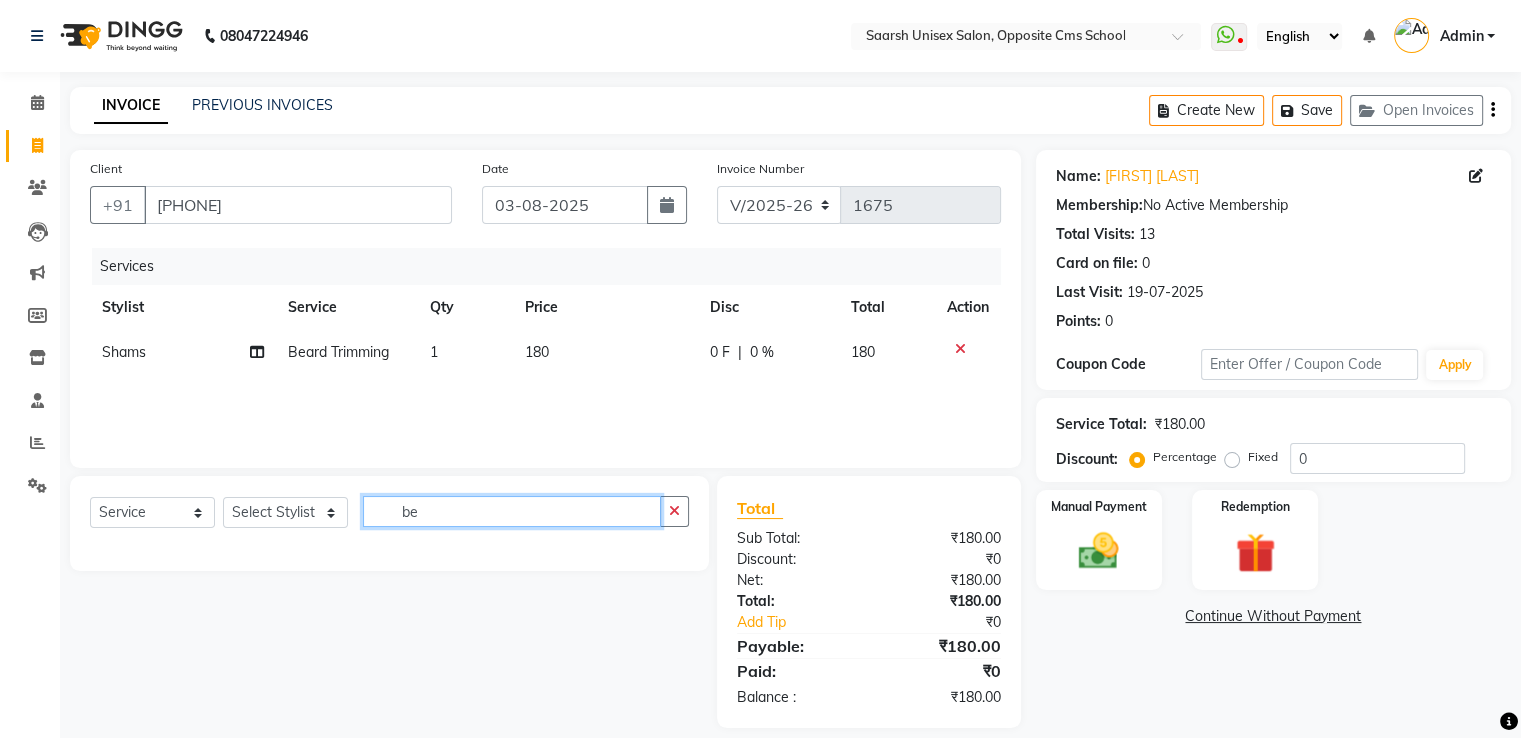 type on "b" 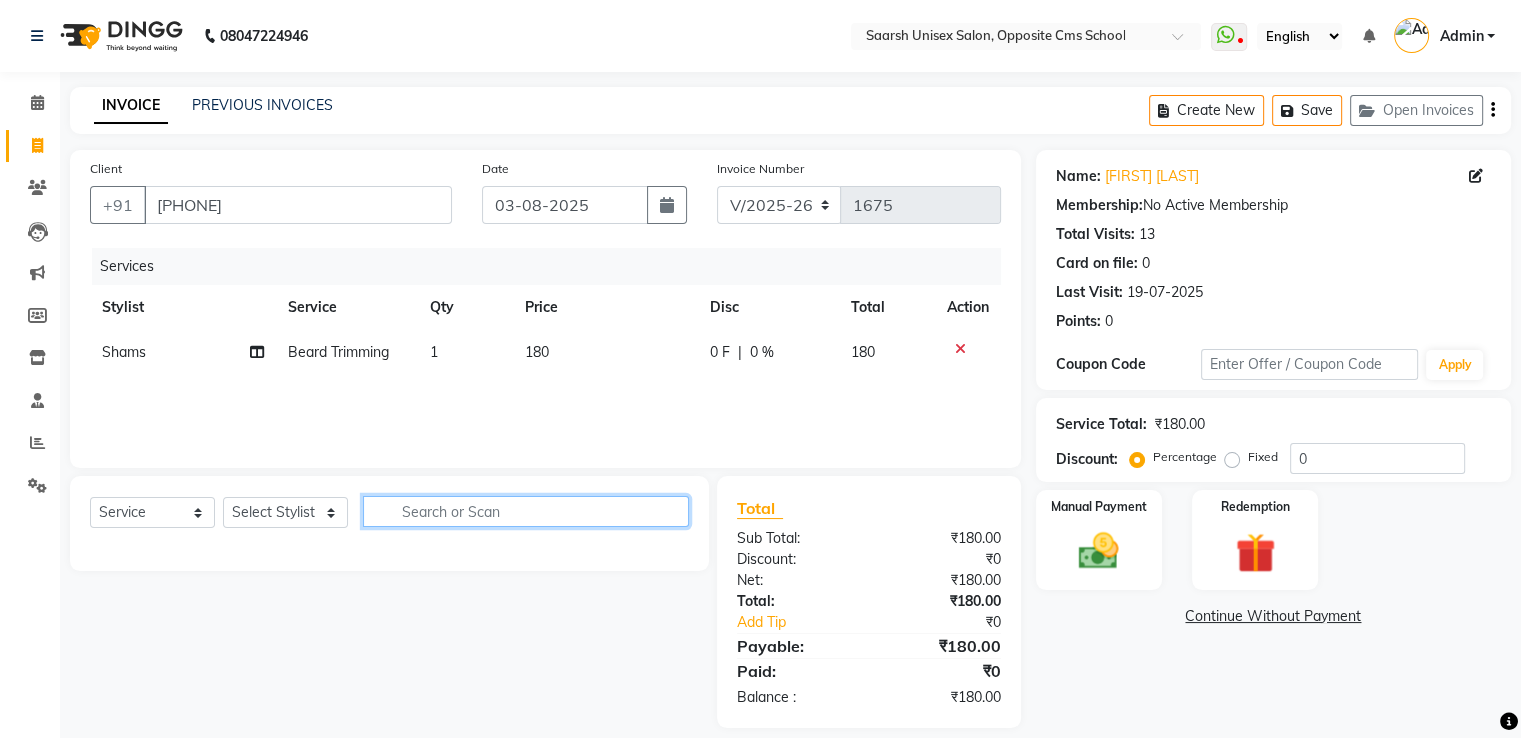 type 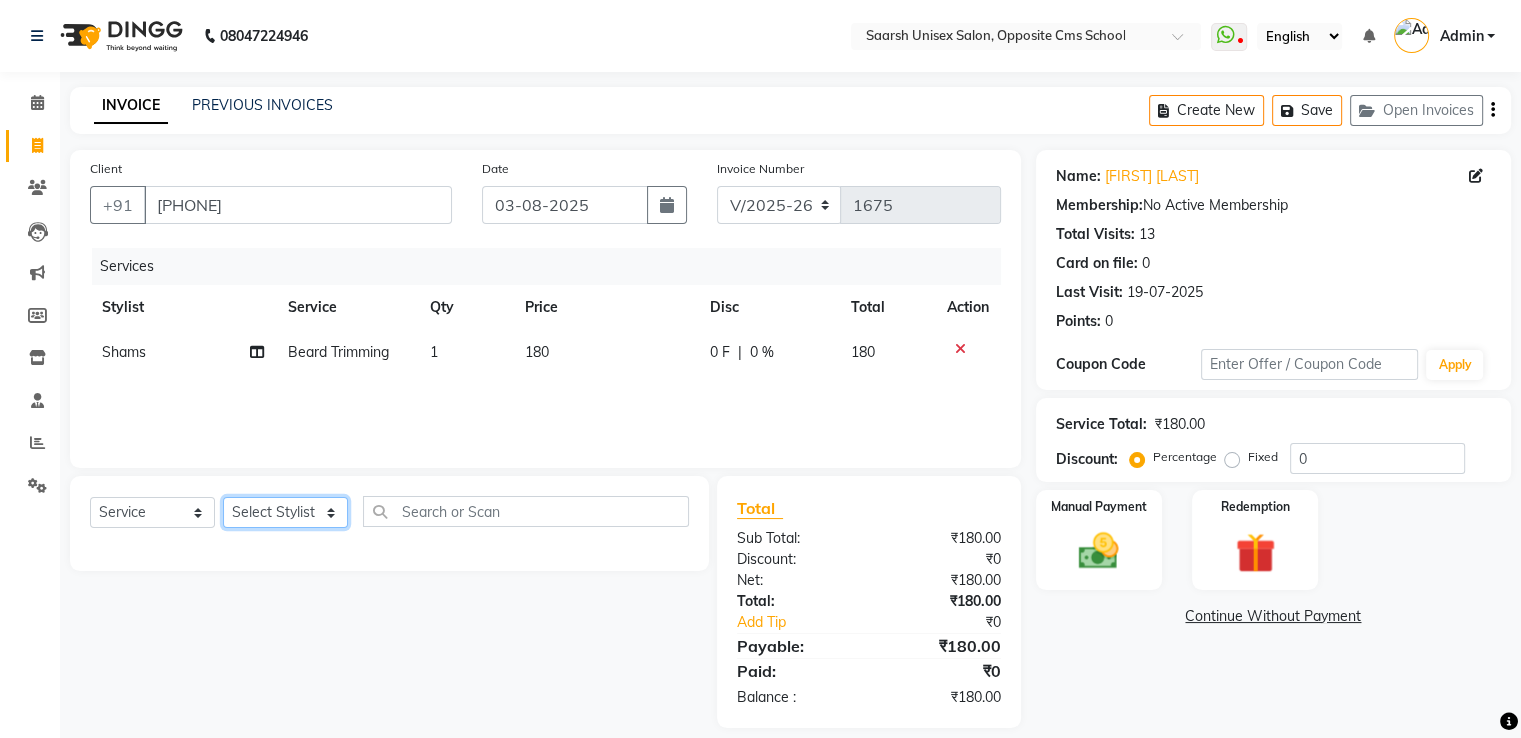 click on "Select Stylist [PERSON] [PERSON] [PERSON] [PERSON] [PERSON] [PERSON] [PERSON] [PERSON]" 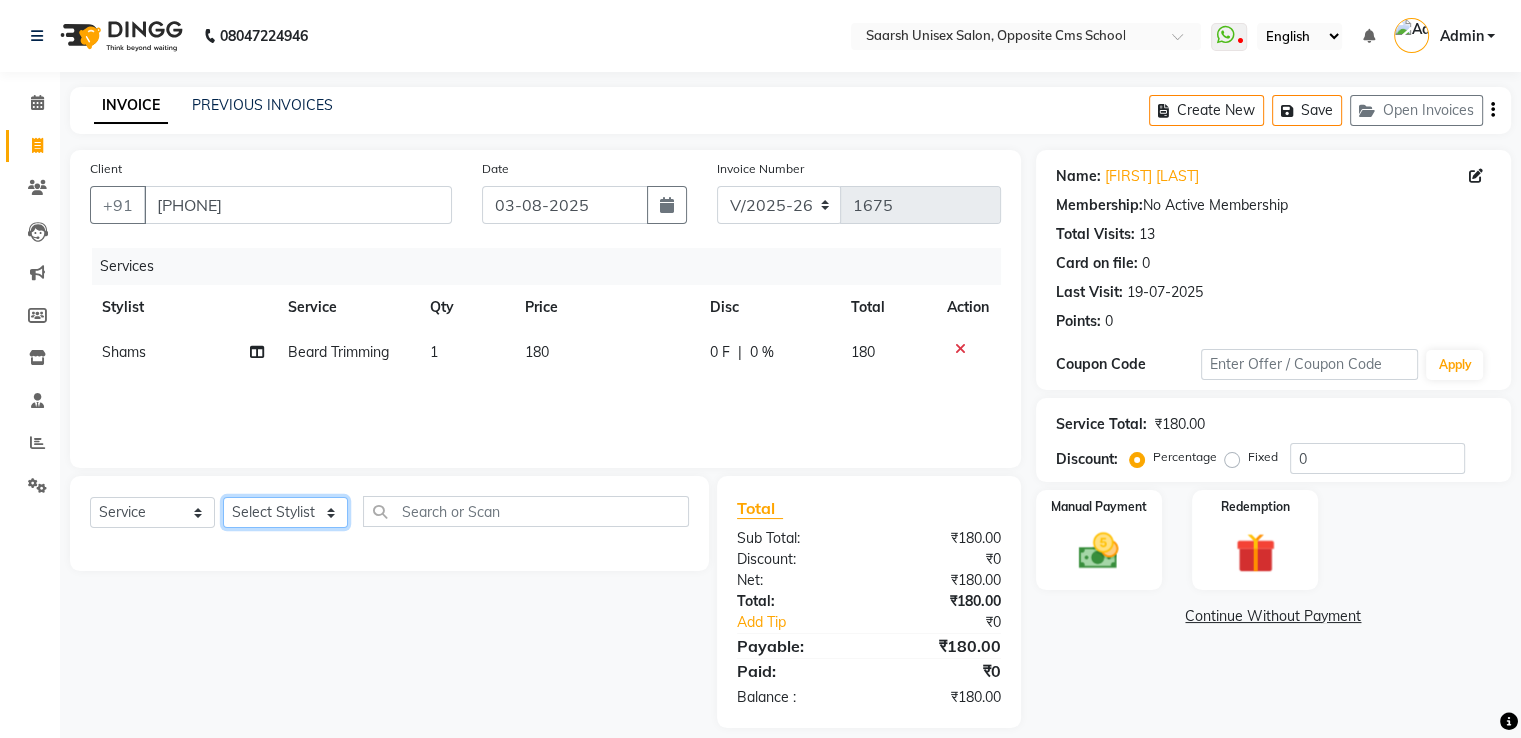 select on "85961" 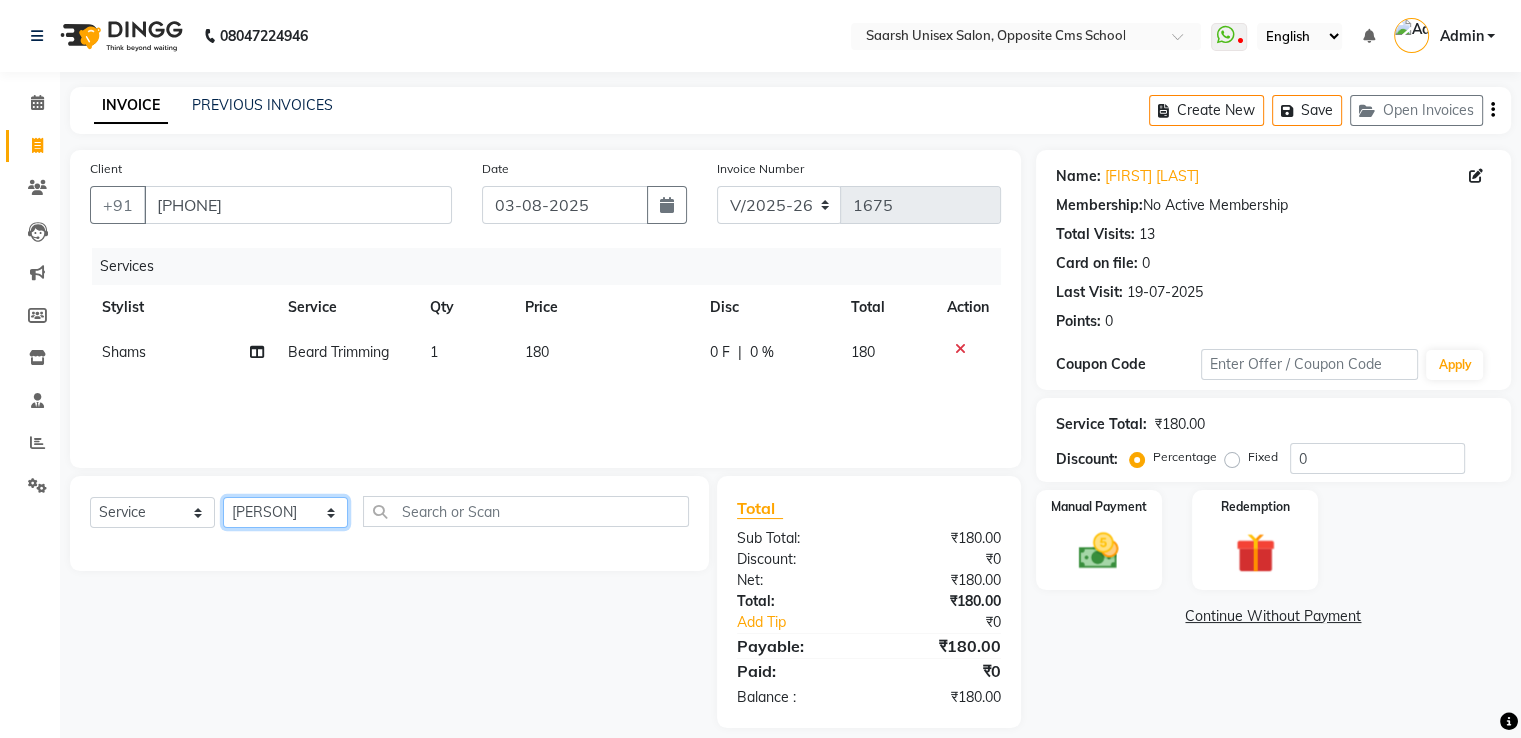 click on "Select Stylist [PERSON] [PERSON] [PERSON] [PERSON] [PERSON] [PERSON] [PERSON] [PERSON]" 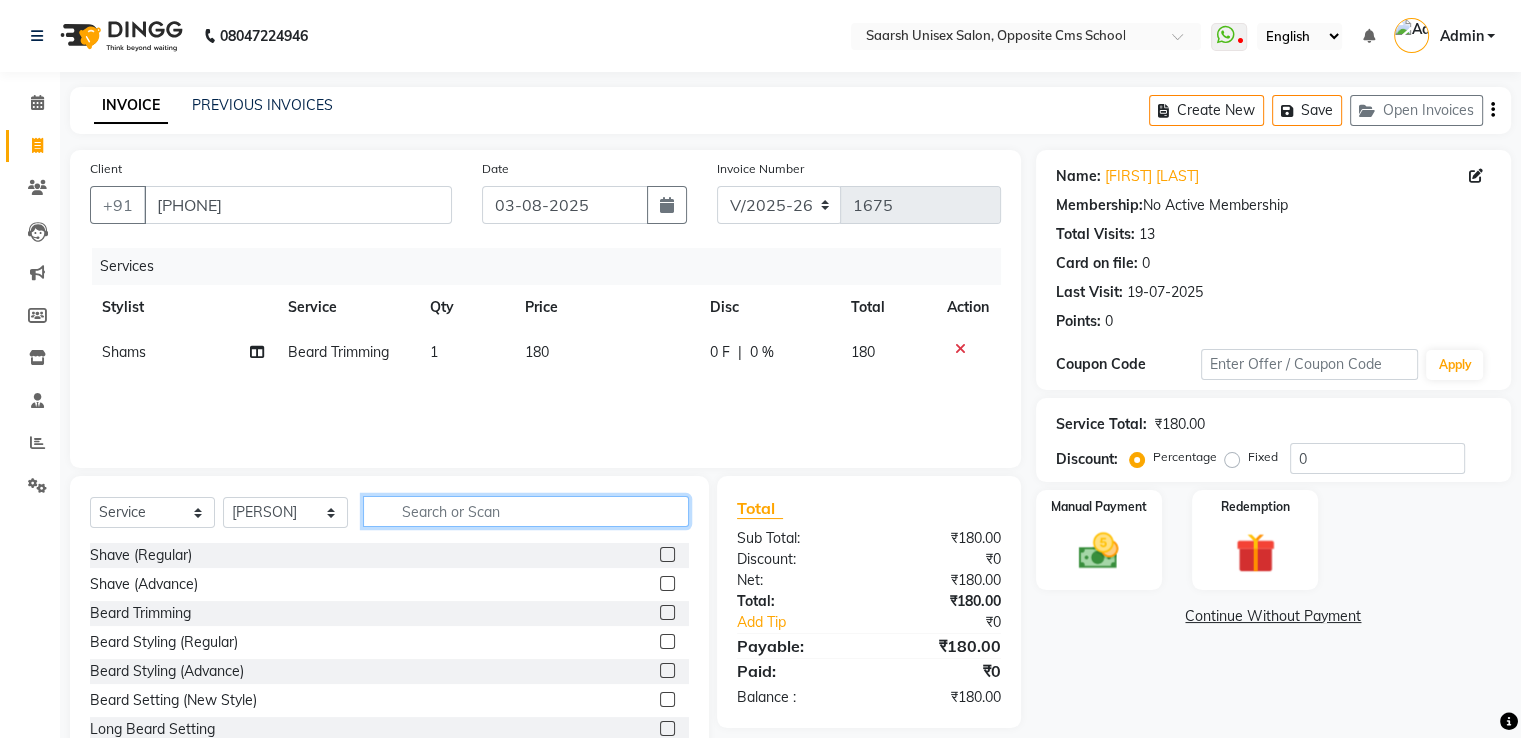 click 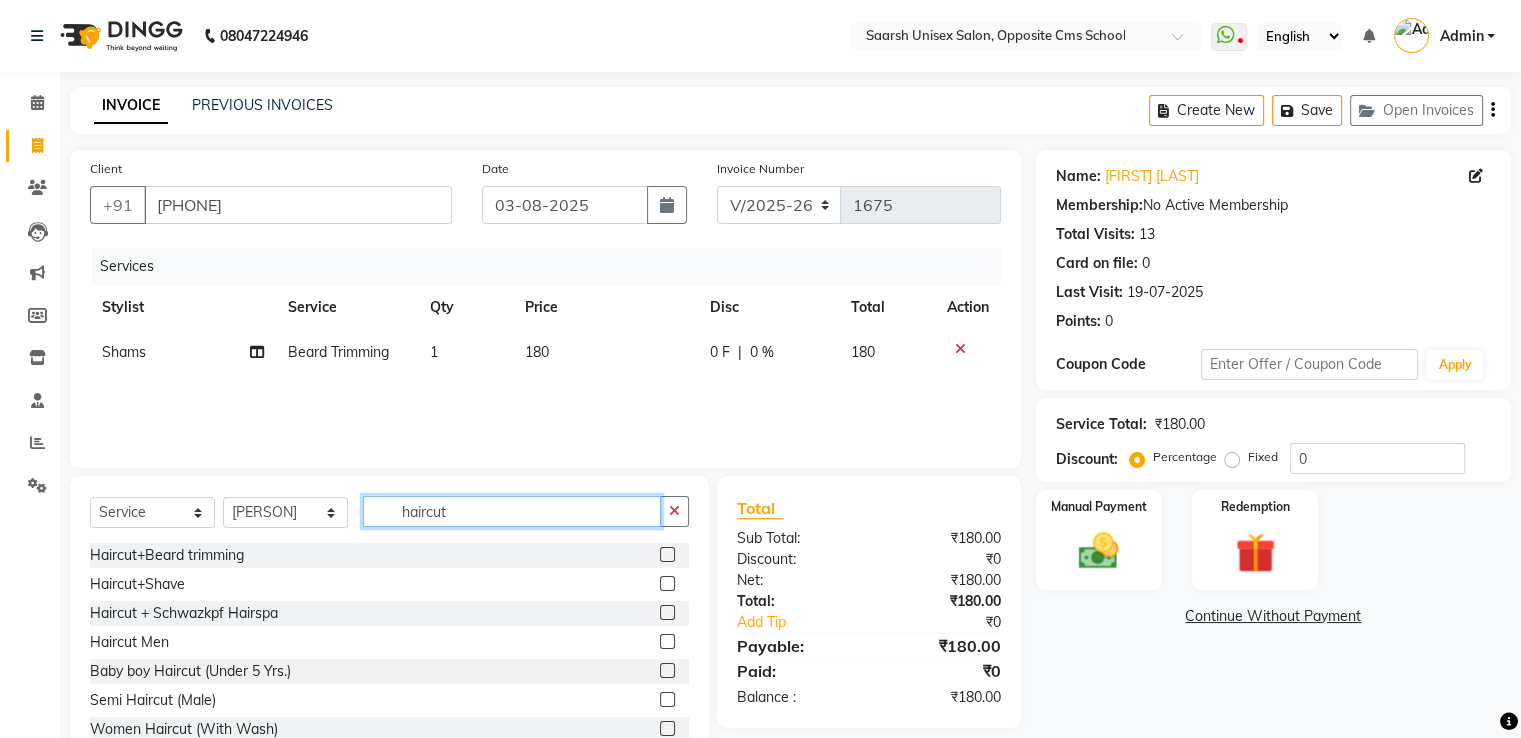 type on "haircut" 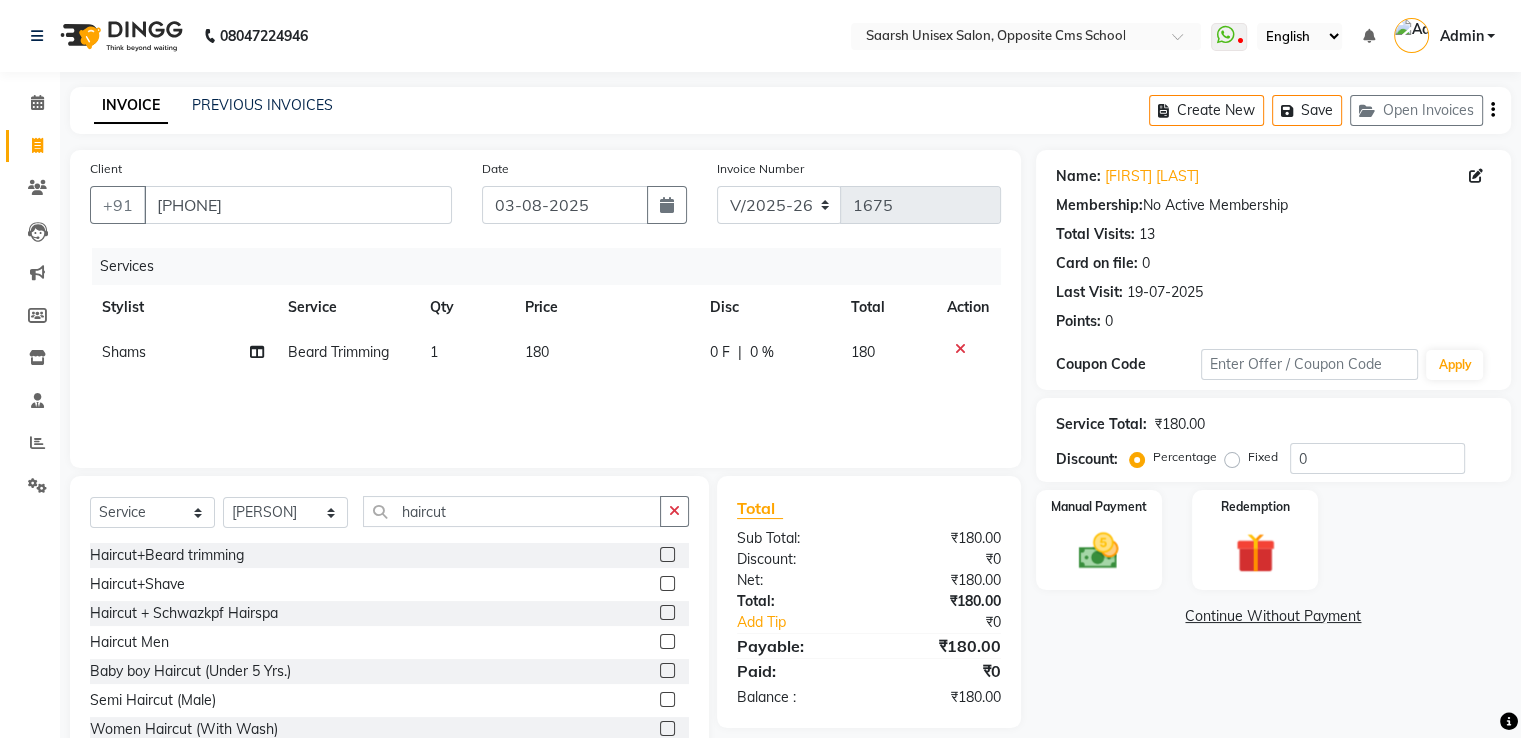 click 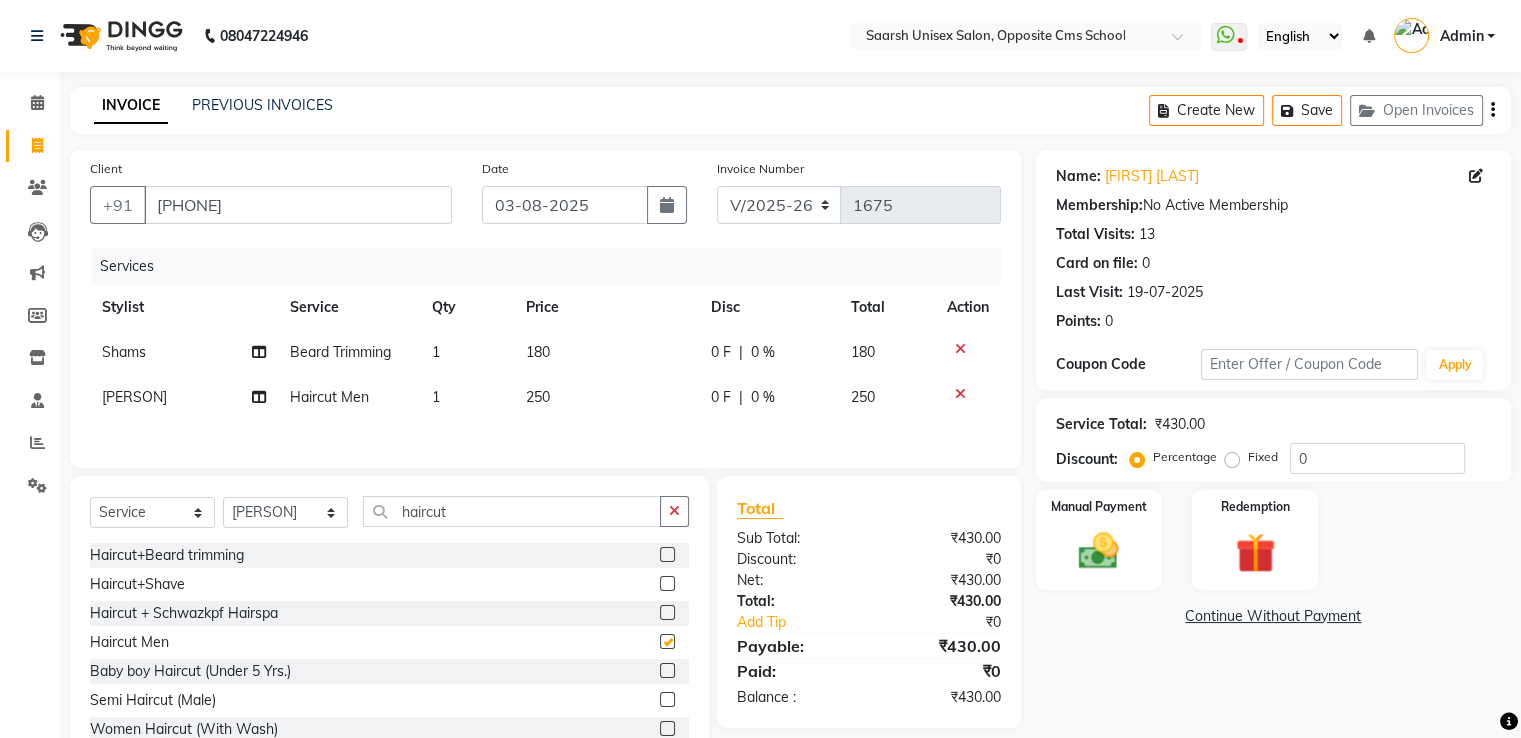 checkbox on "false" 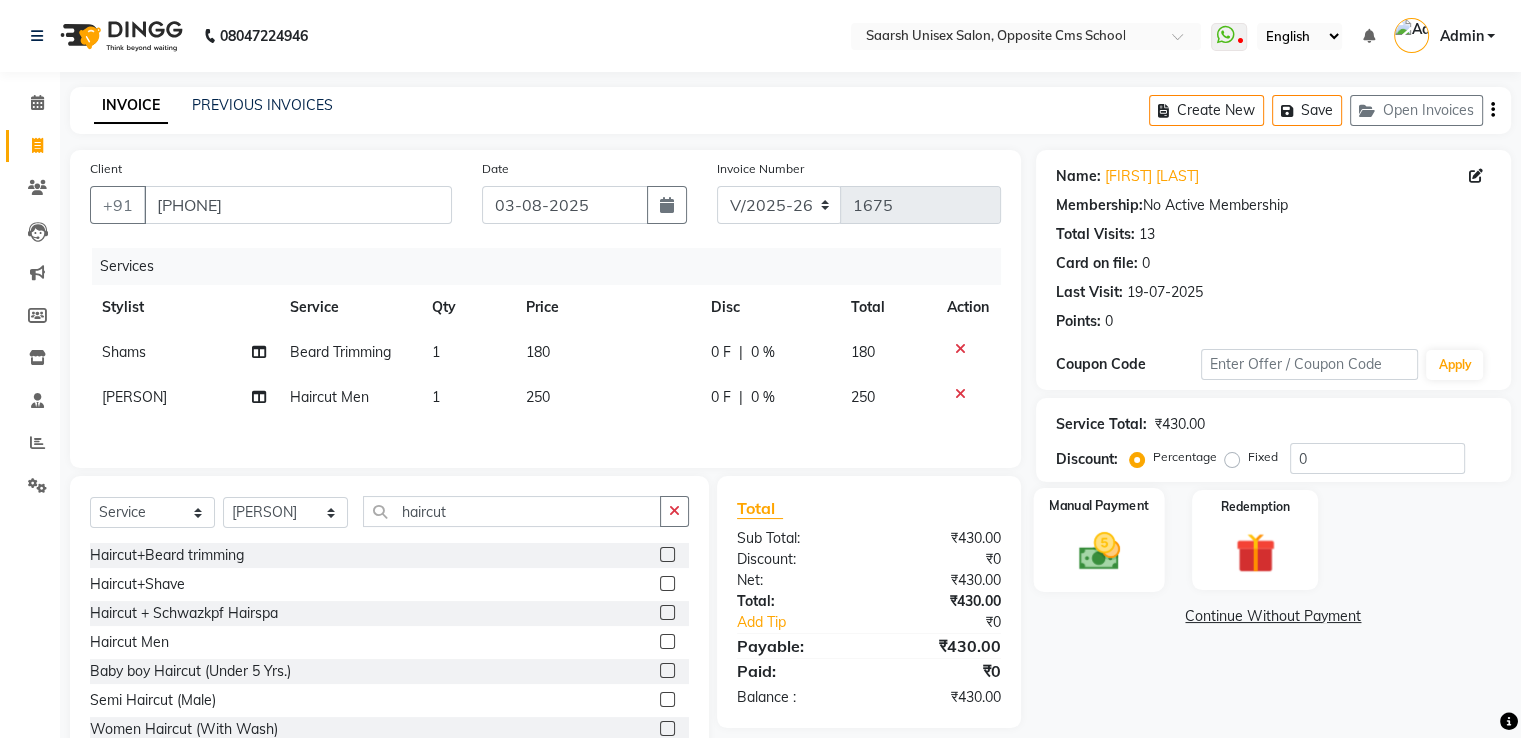 click 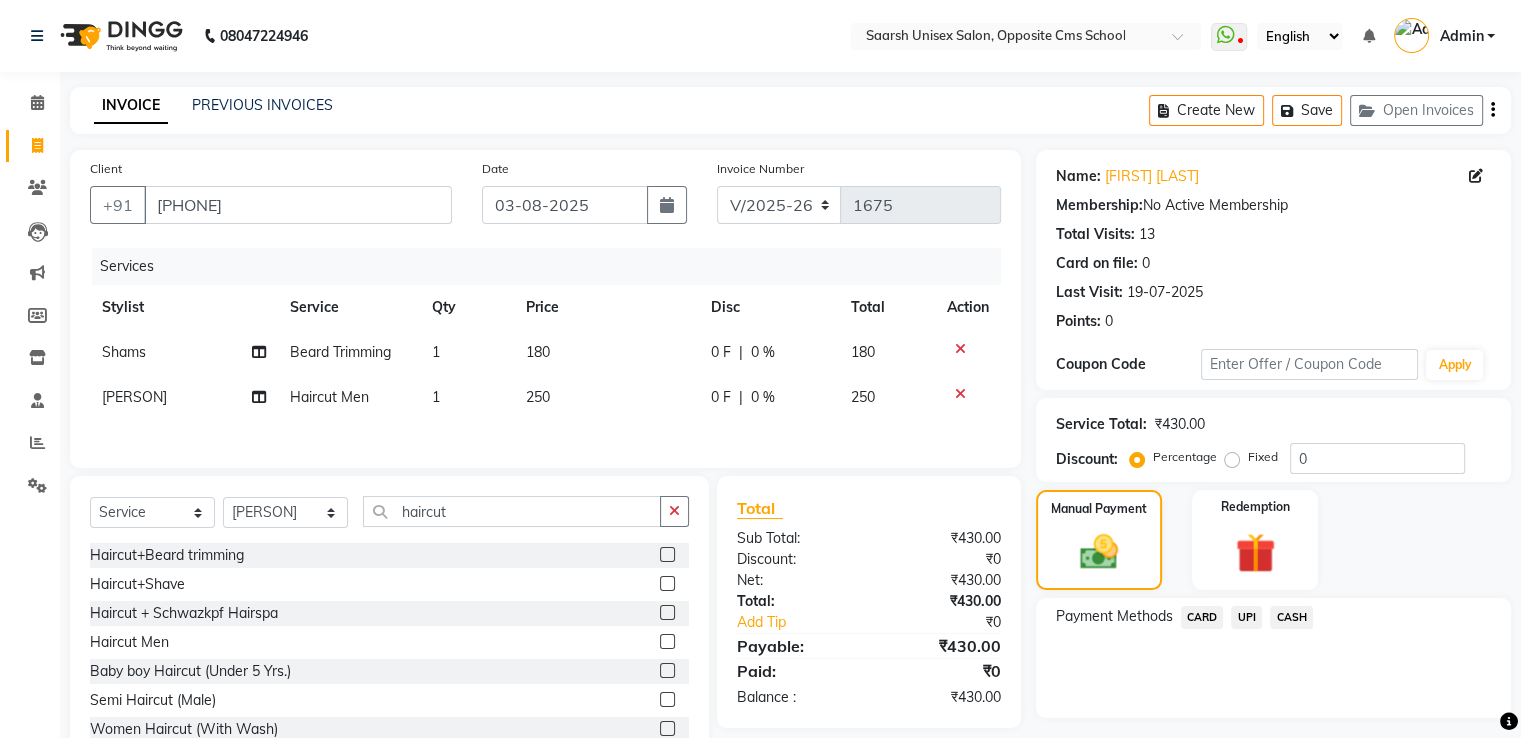 click on "CASH" 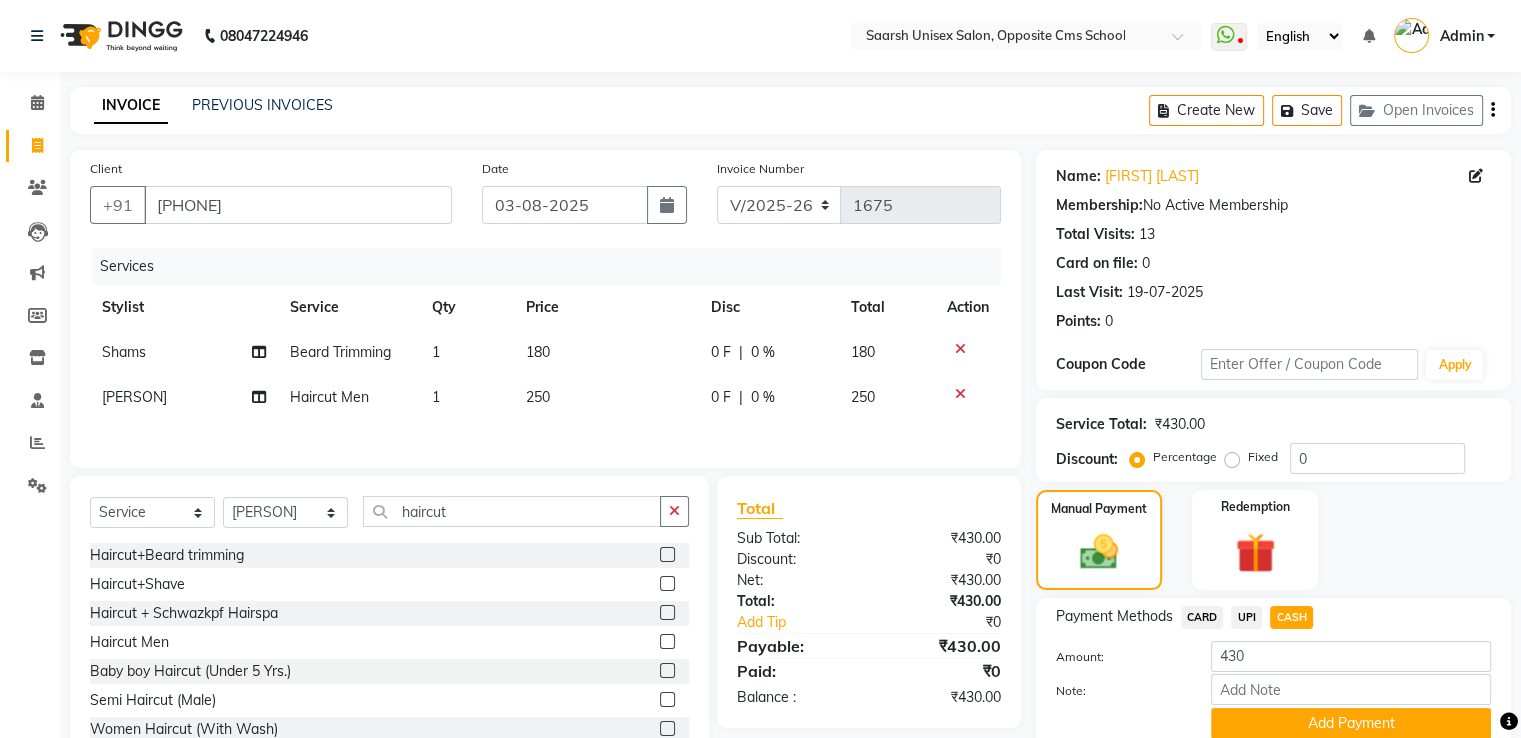 scroll, scrollTop: 81, scrollLeft: 0, axis: vertical 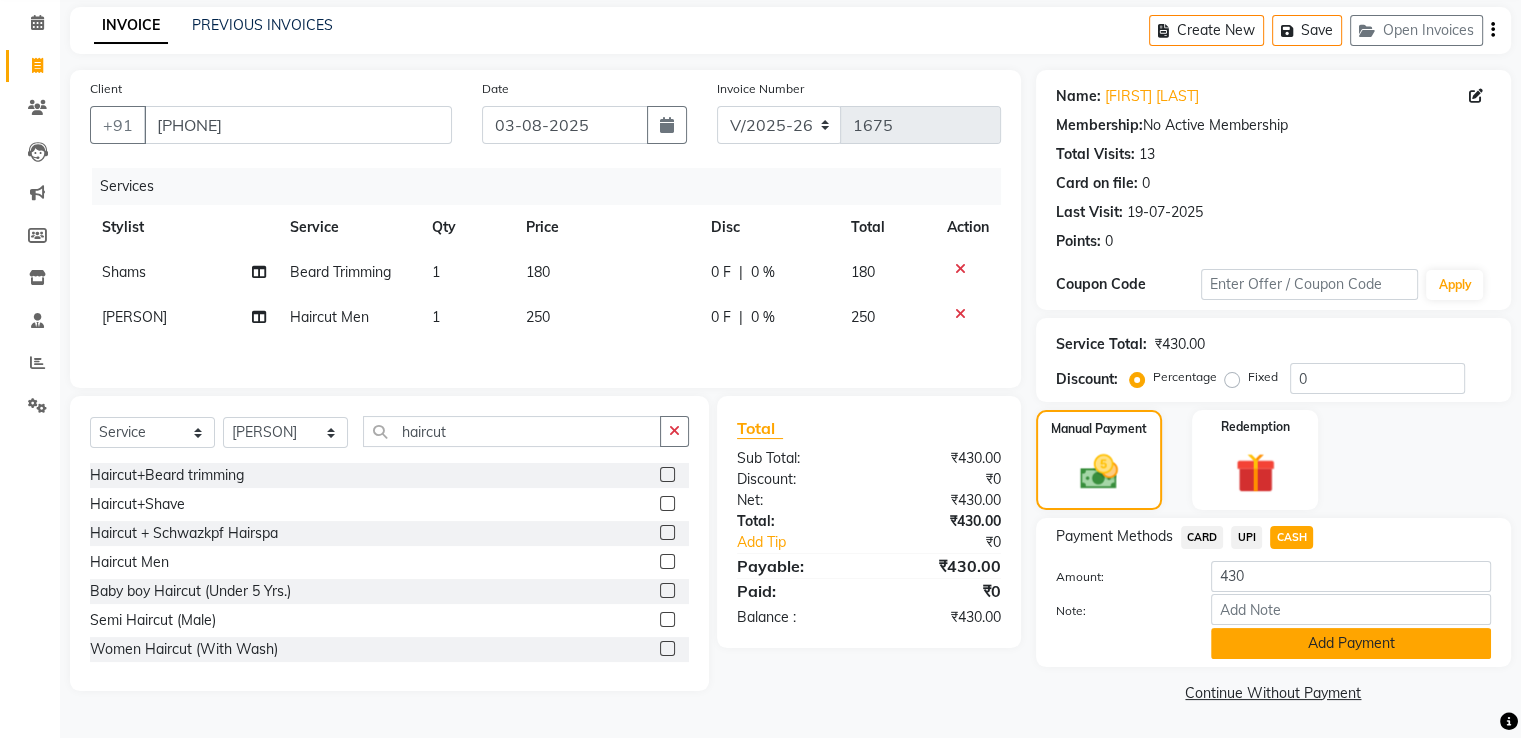 click on "Add Payment" 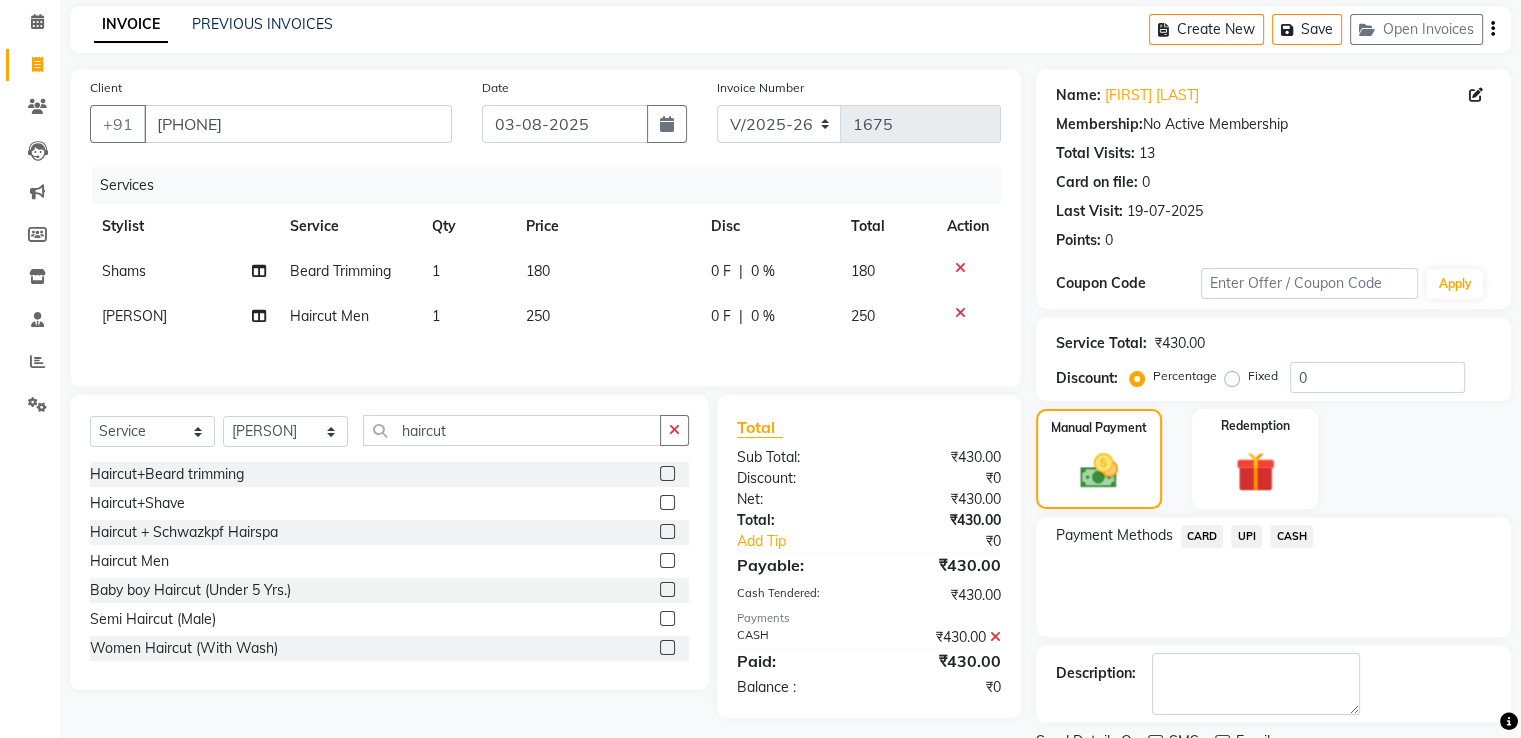 scroll, scrollTop: 163, scrollLeft: 0, axis: vertical 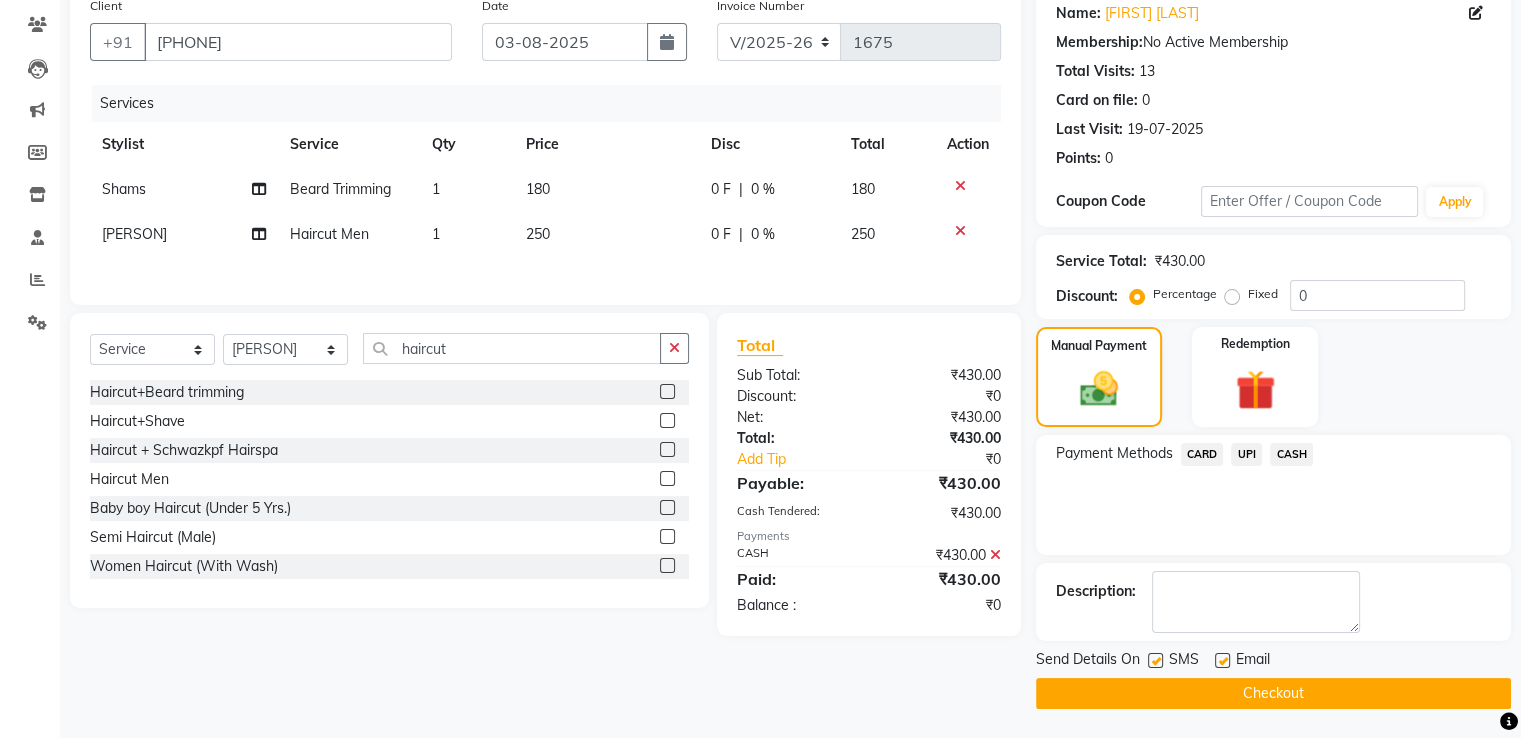click on "Checkout" 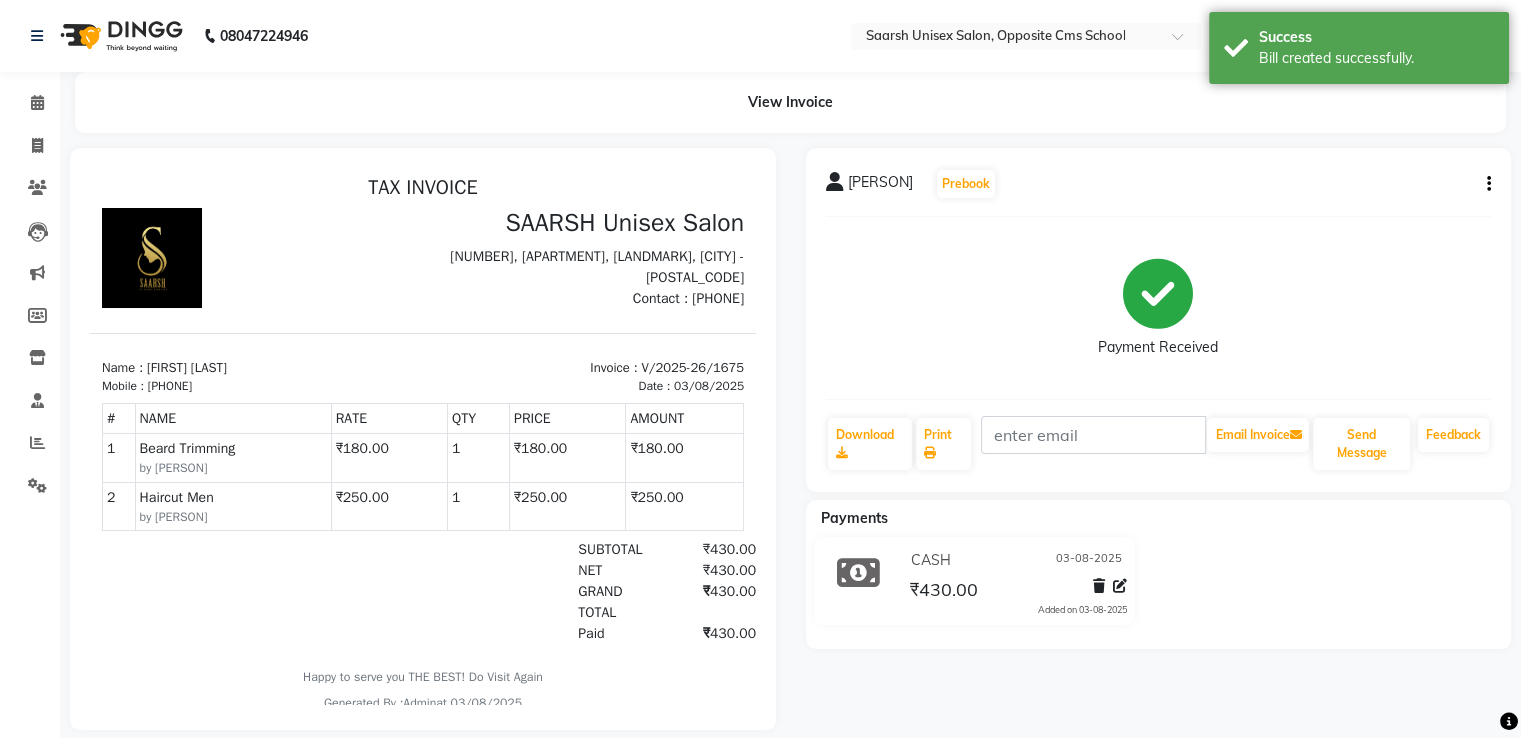 scroll, scrollTop: 0, scrollLeft: 0, axis: both 